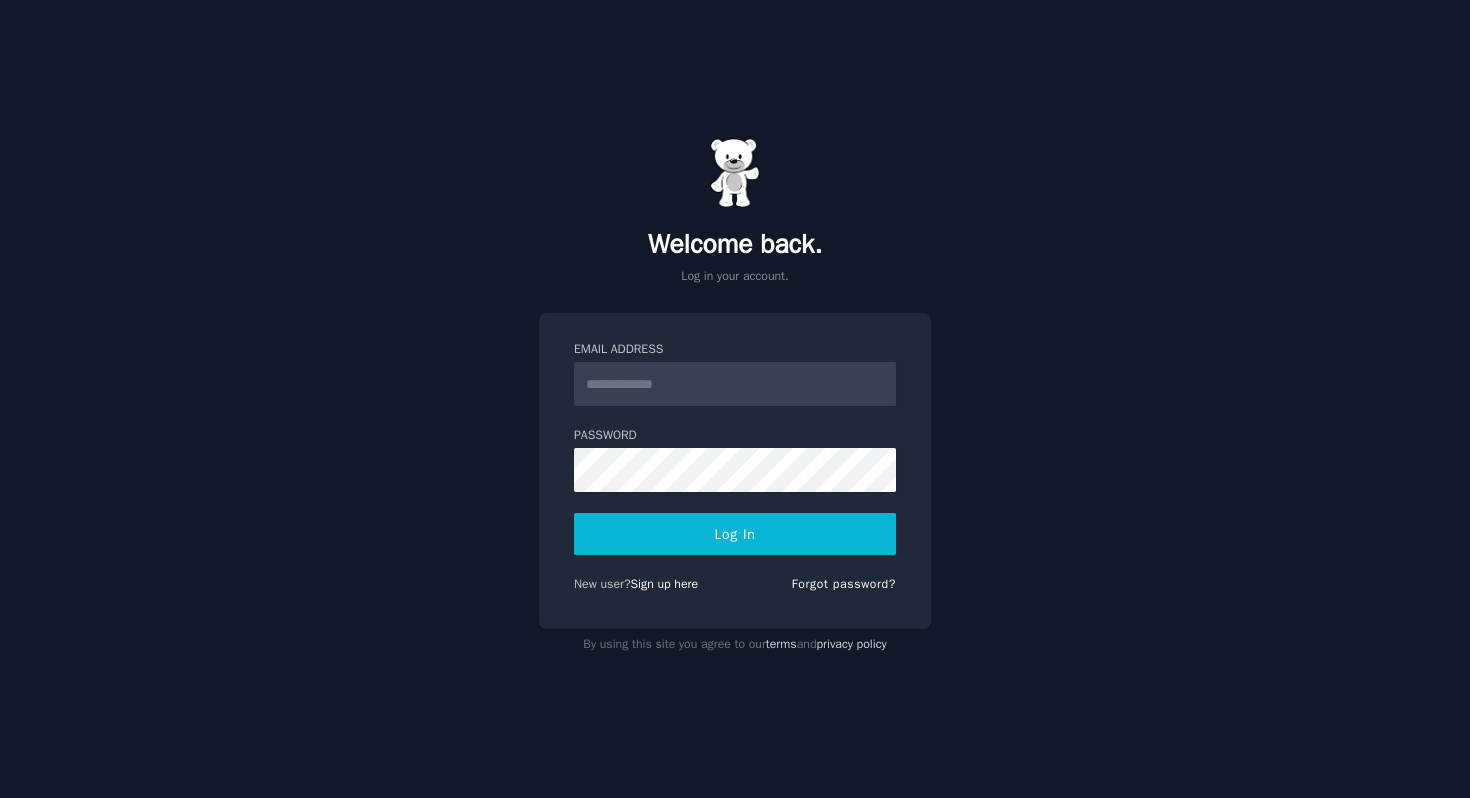 scroll, scrollTop: 0, scrollLeft: 0, axis: both 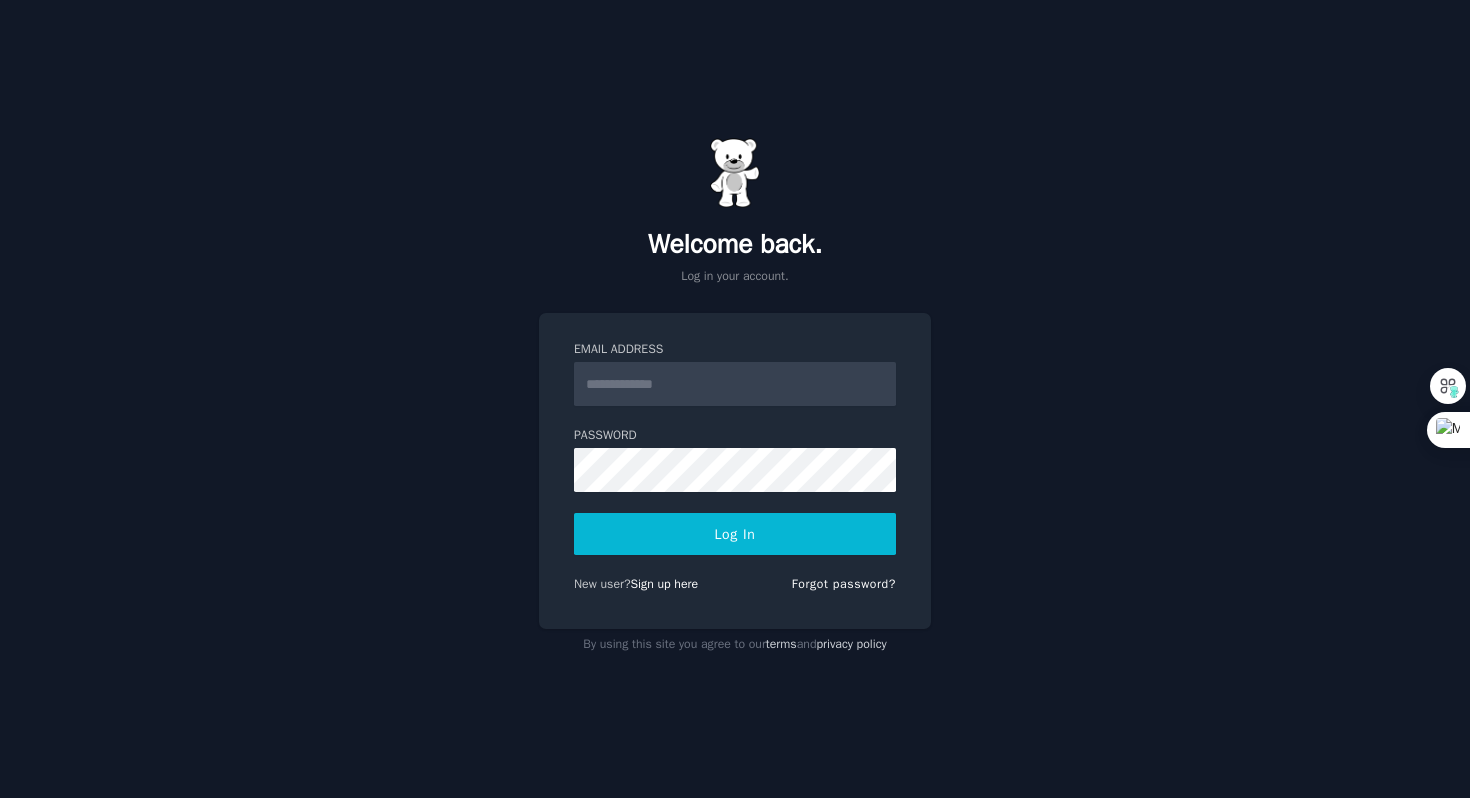 type on "**********" 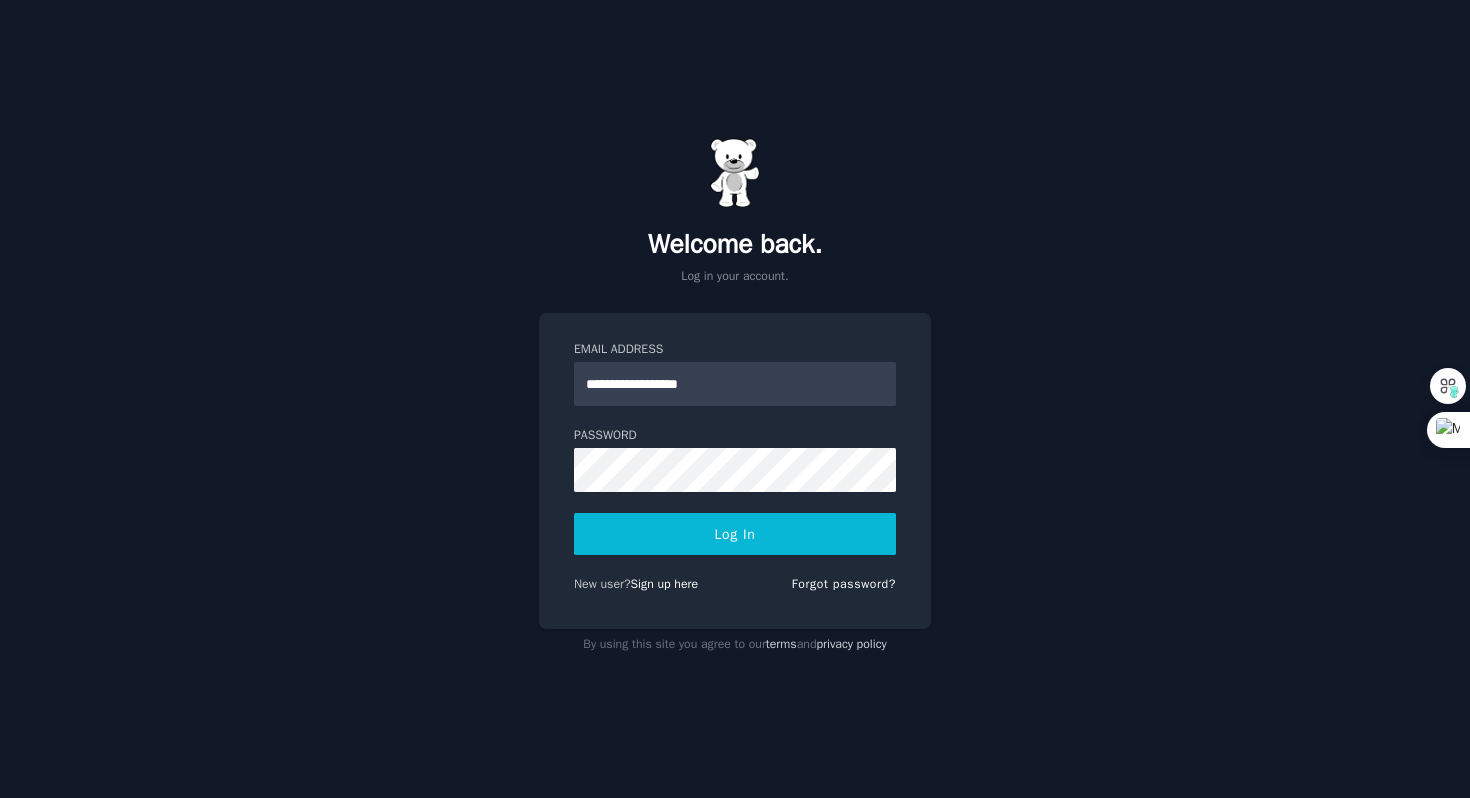 click on "**********" at bounding box center [735, 471] 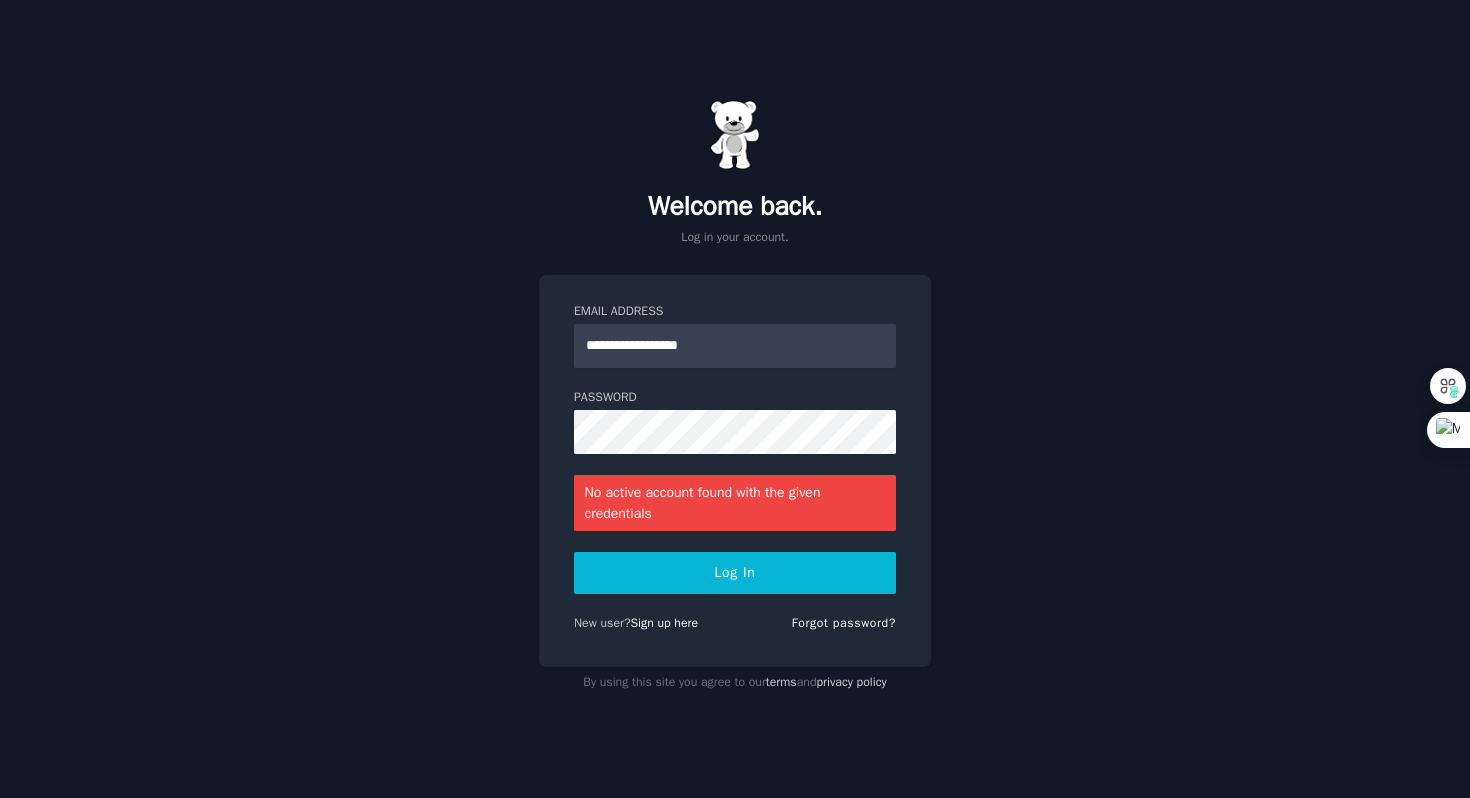 click 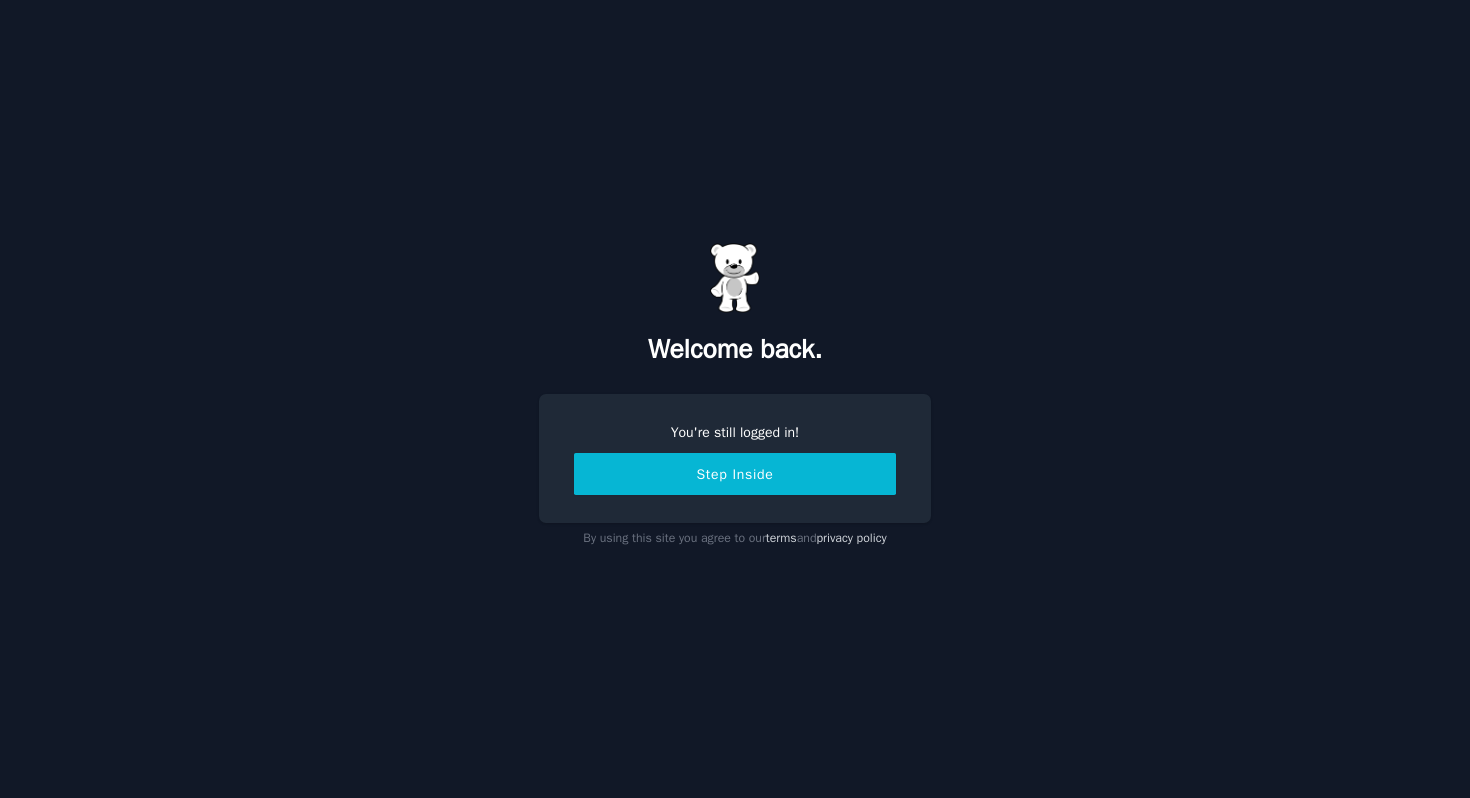scroll, scrollTop: 0, scrollLeft: 0, axis: both 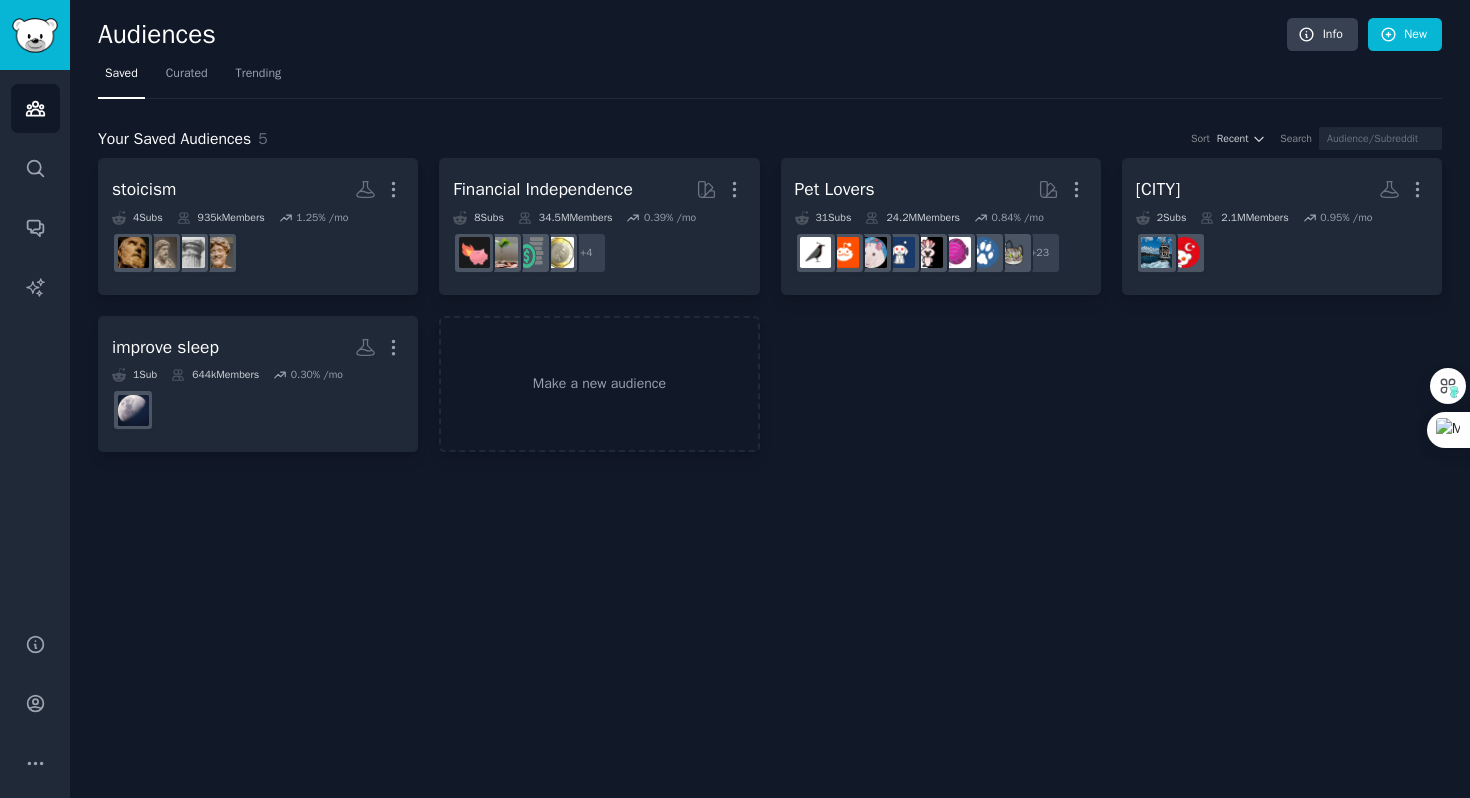 click at bounding box center (0, 798) 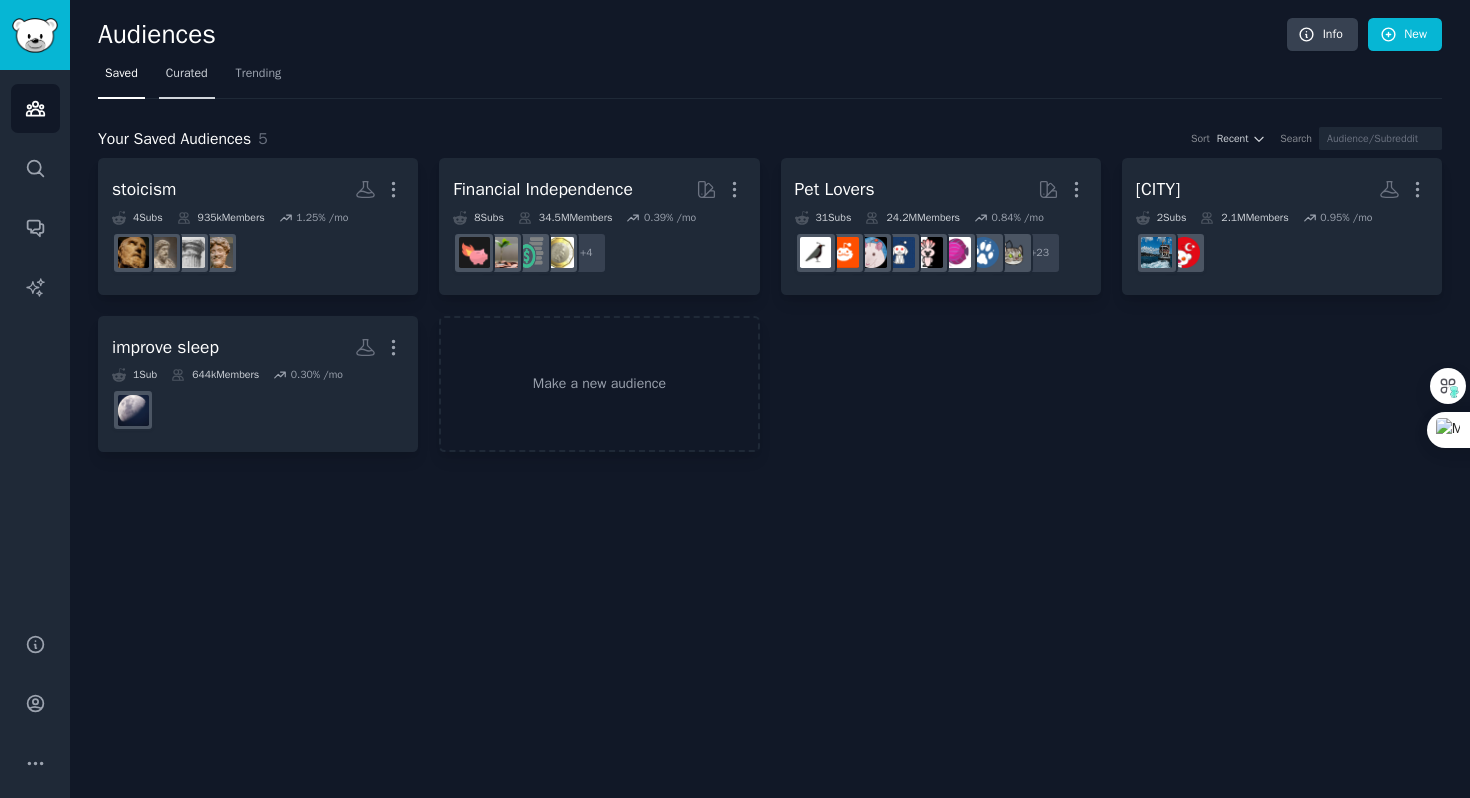 click on "Curated" at bounding box center [187, 74] 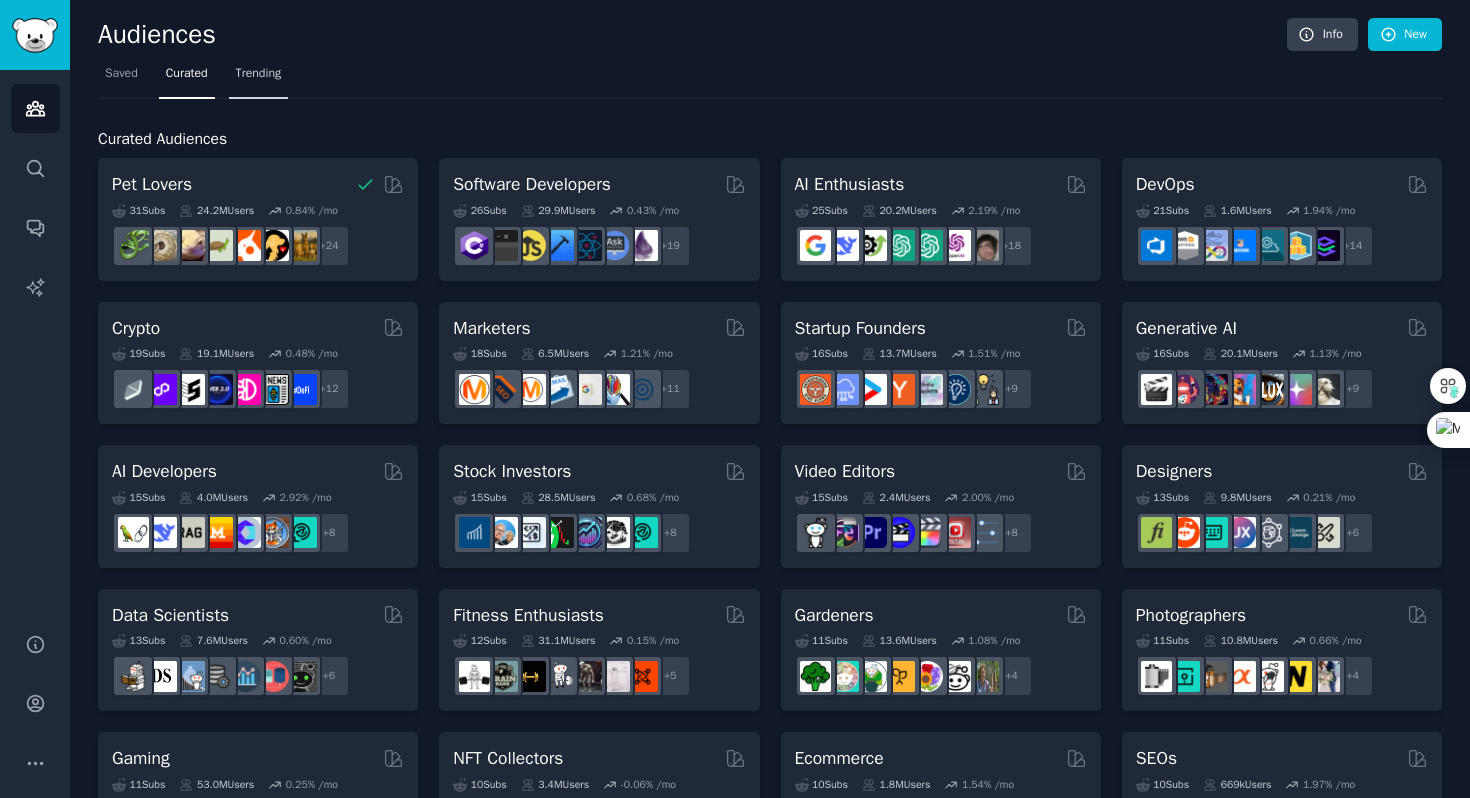 click on "Trending" at bounding box center [259, 74] 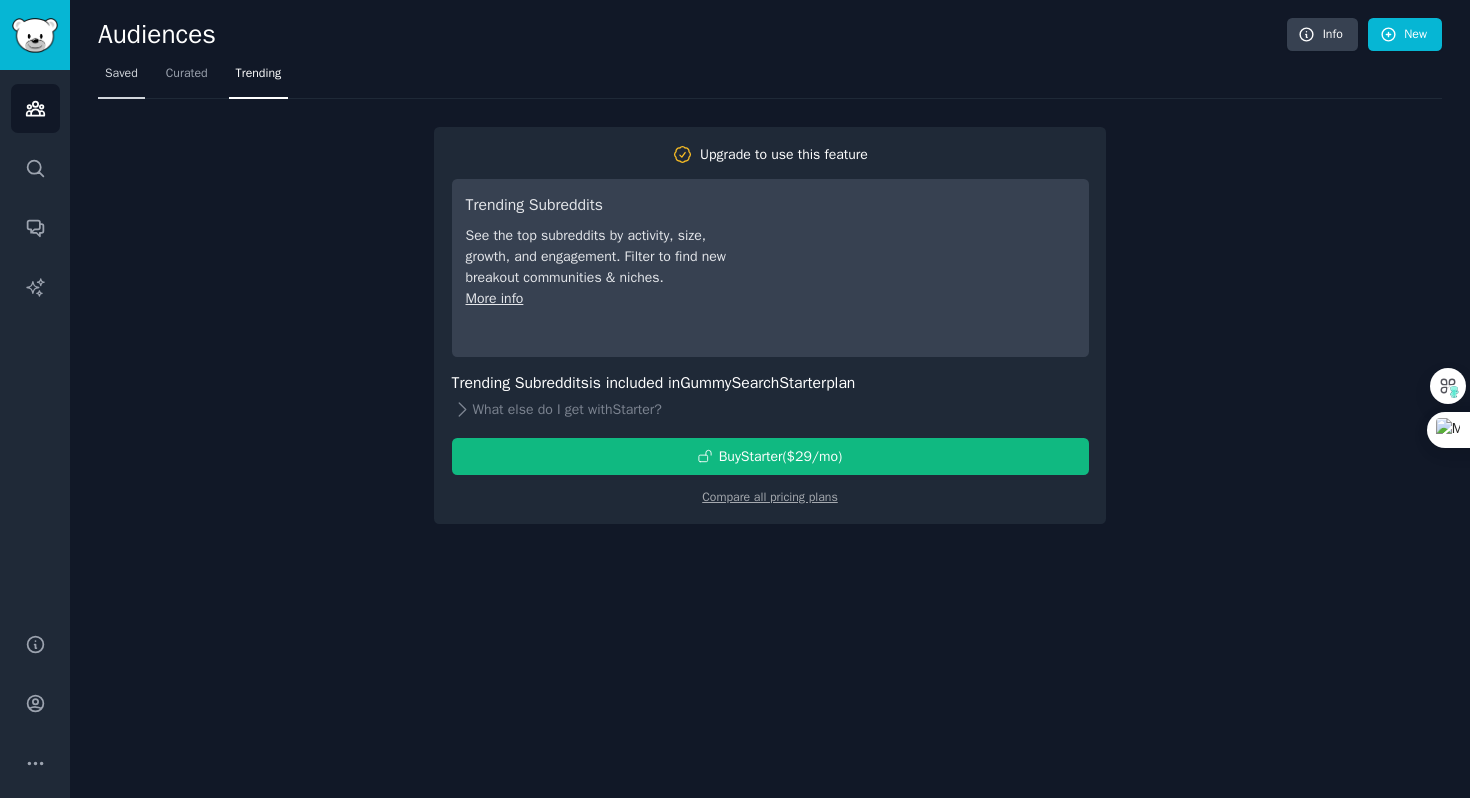 click on "Saved" at bounding box center (121, 78) 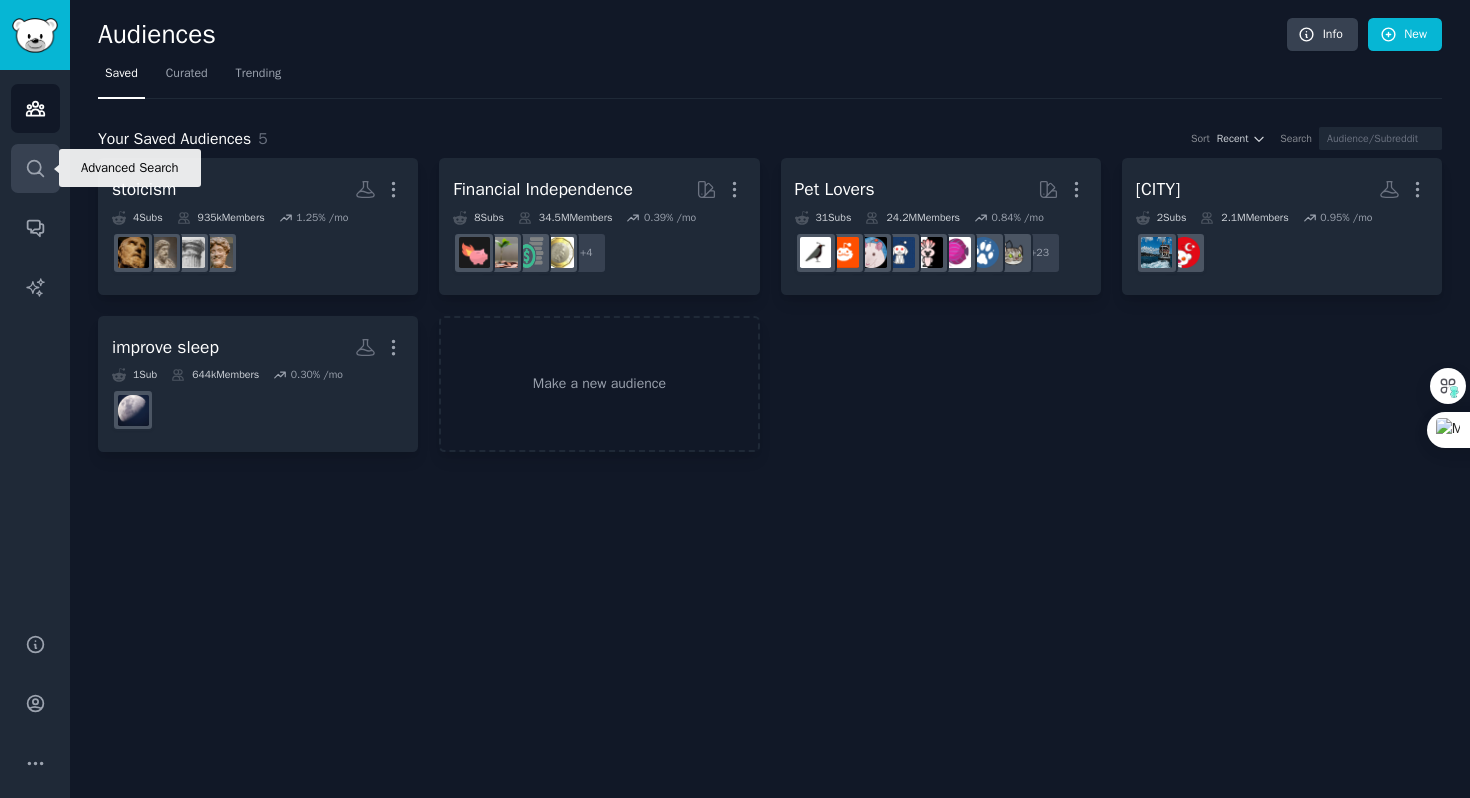 click 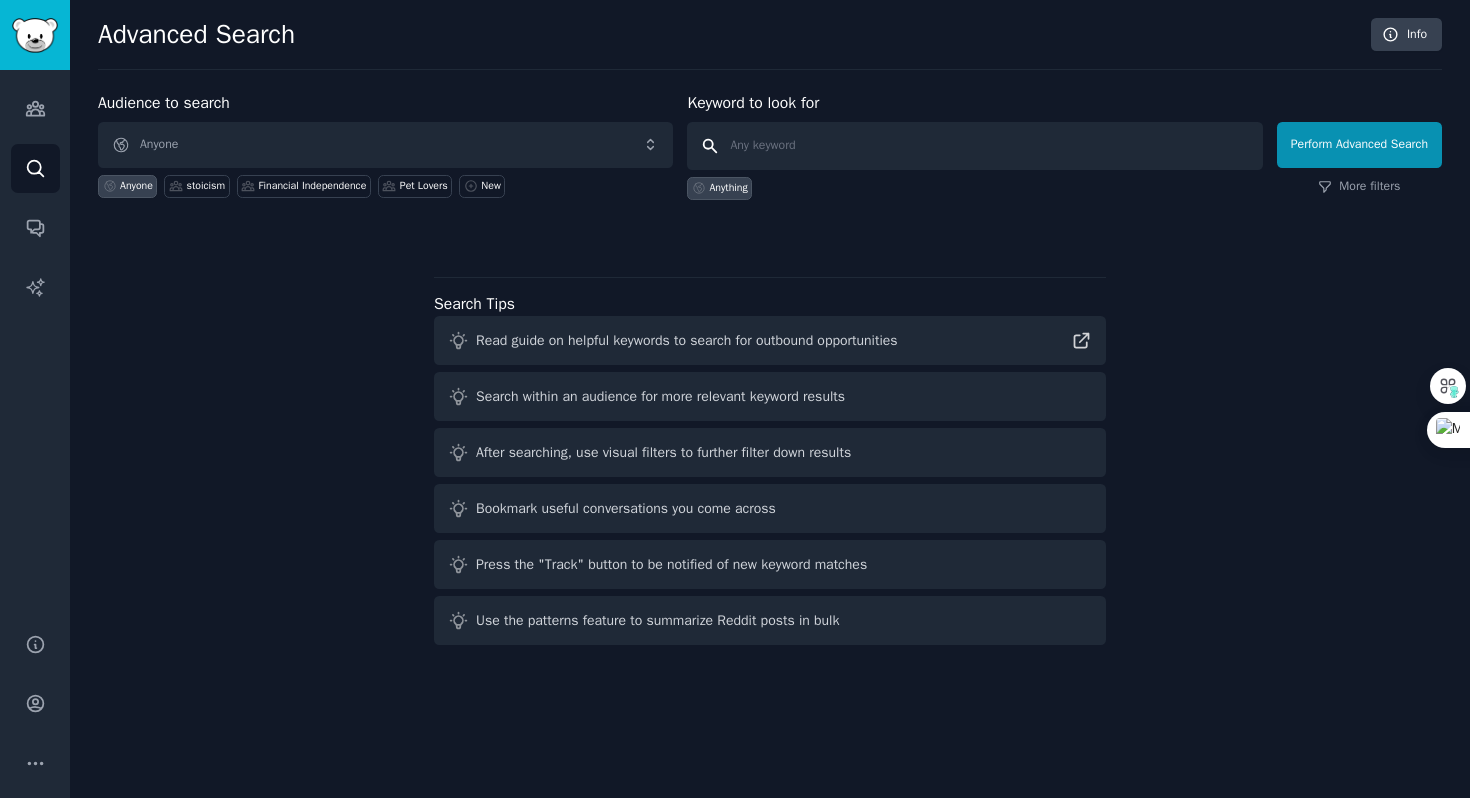 click at bounding box center [974, 146] 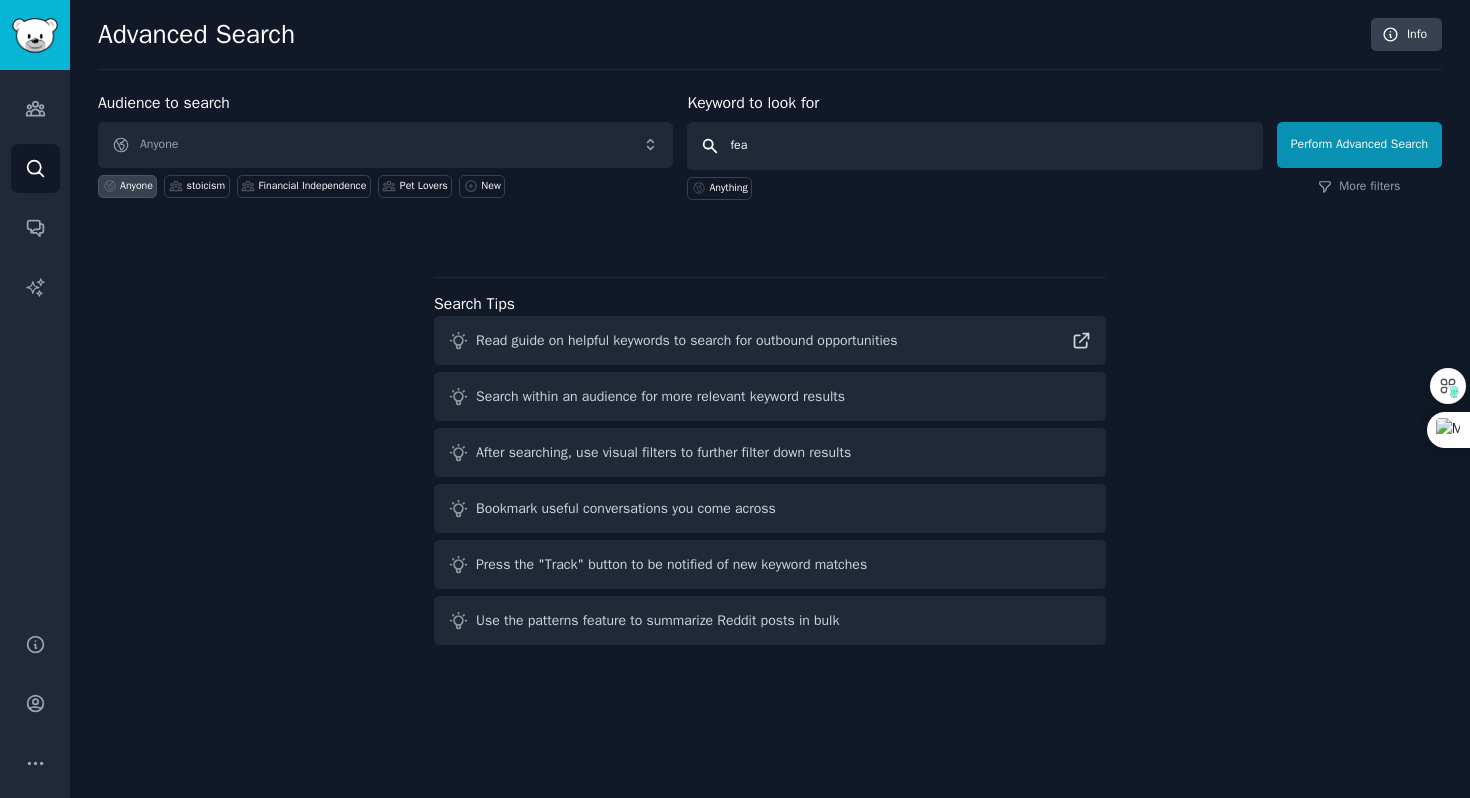 type on "fear" 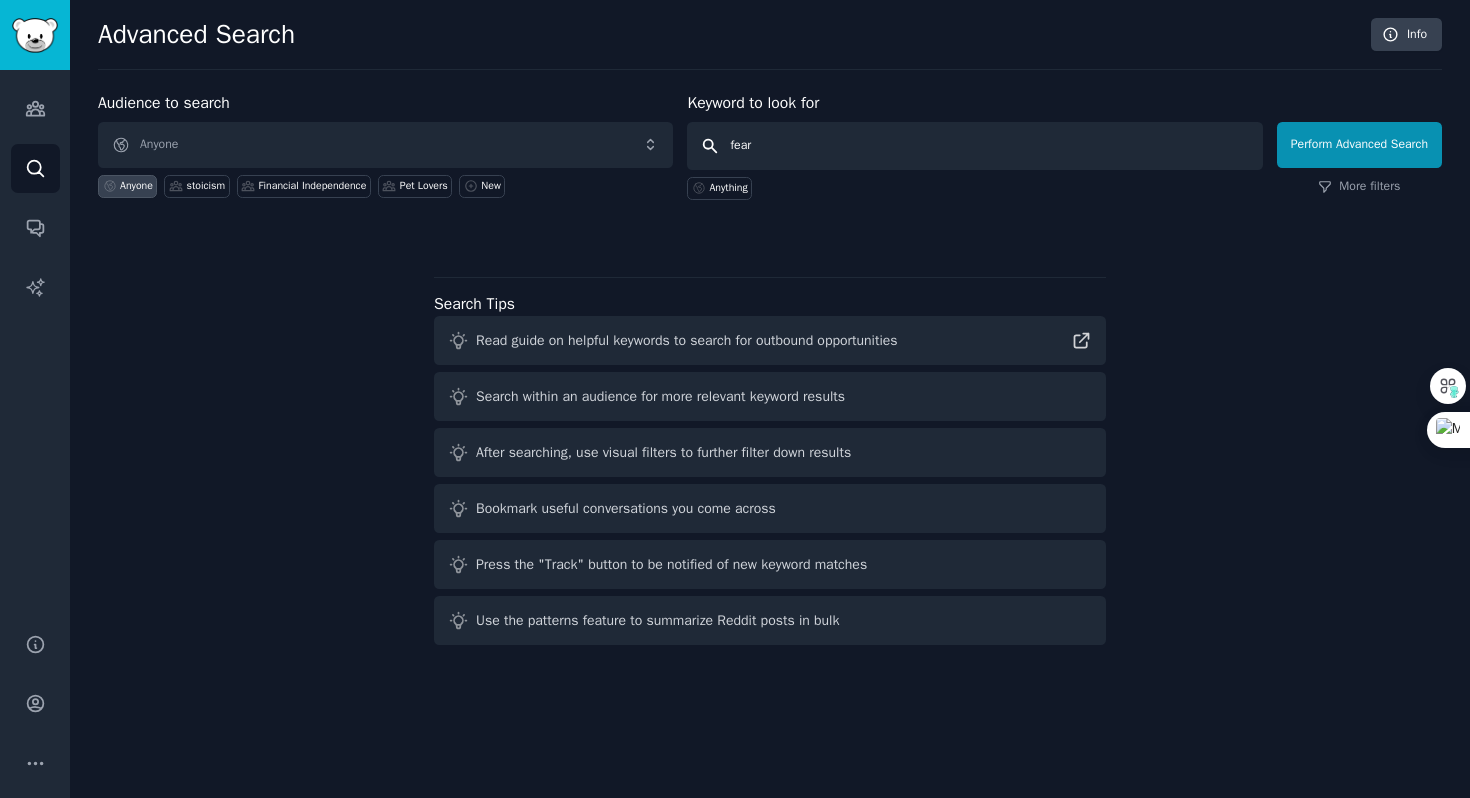 click on "Perform Advanced Search" at bounding box center (1359, 145) 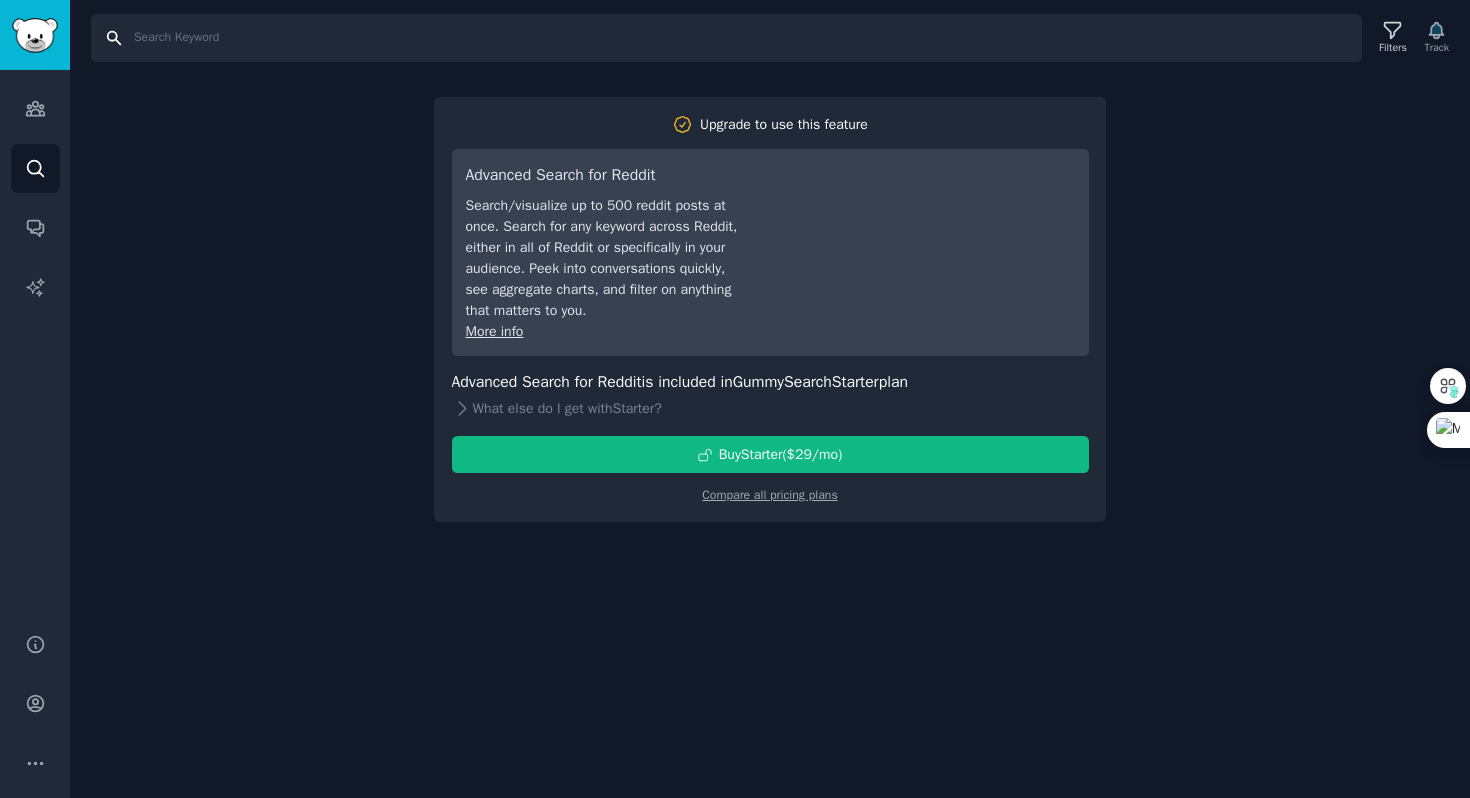 click on "Search" at bounding box center [726, 38] 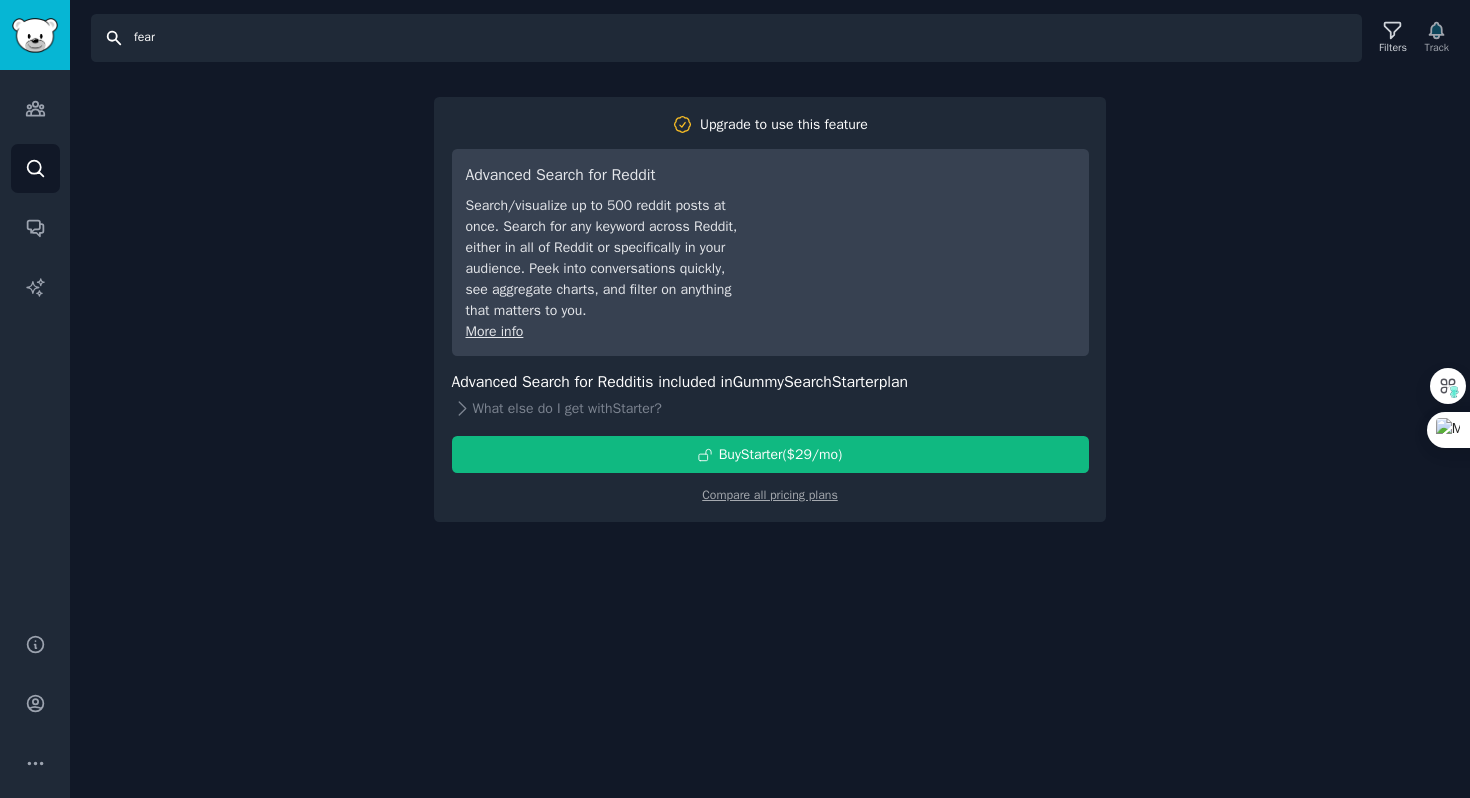 type on "fear" 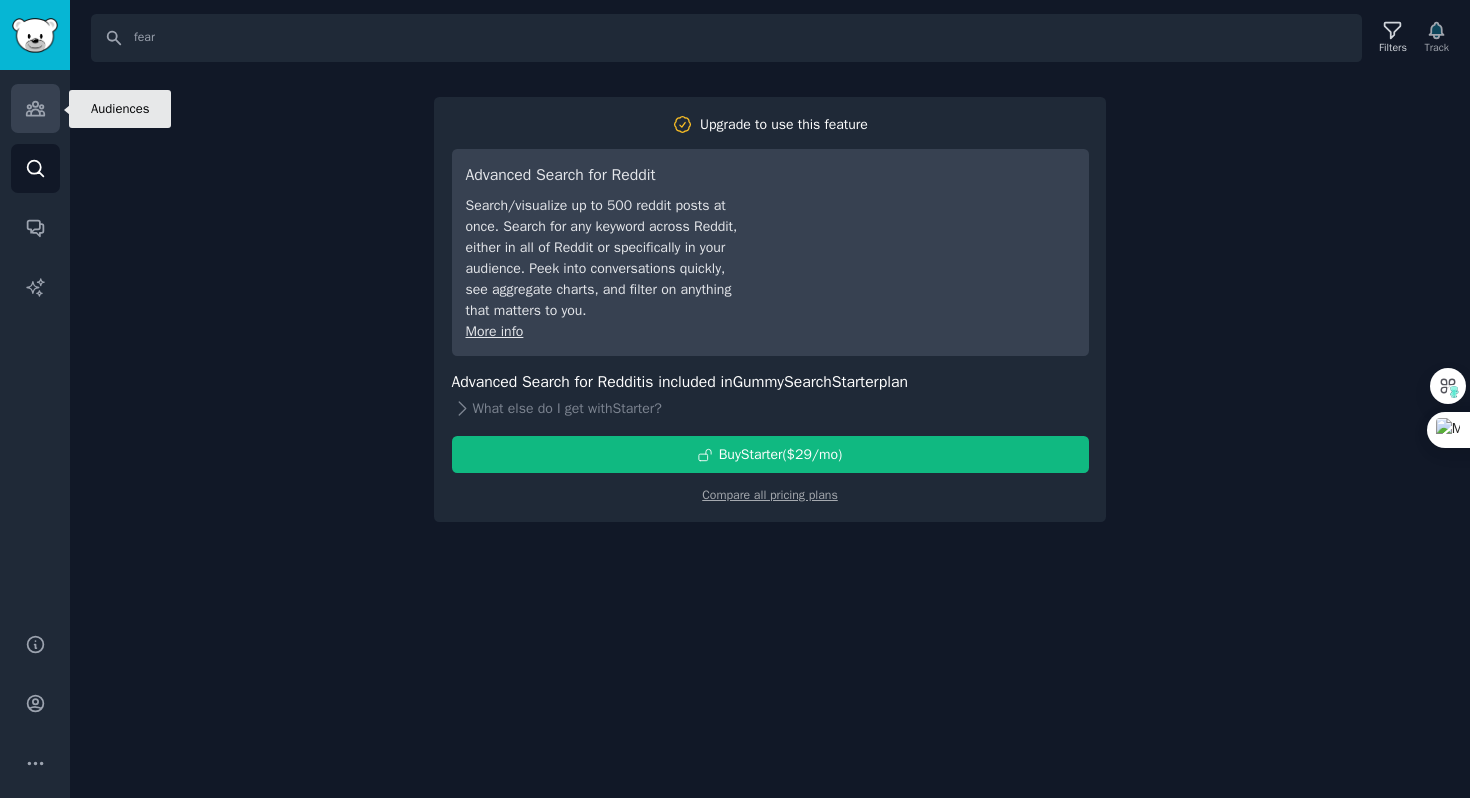 click 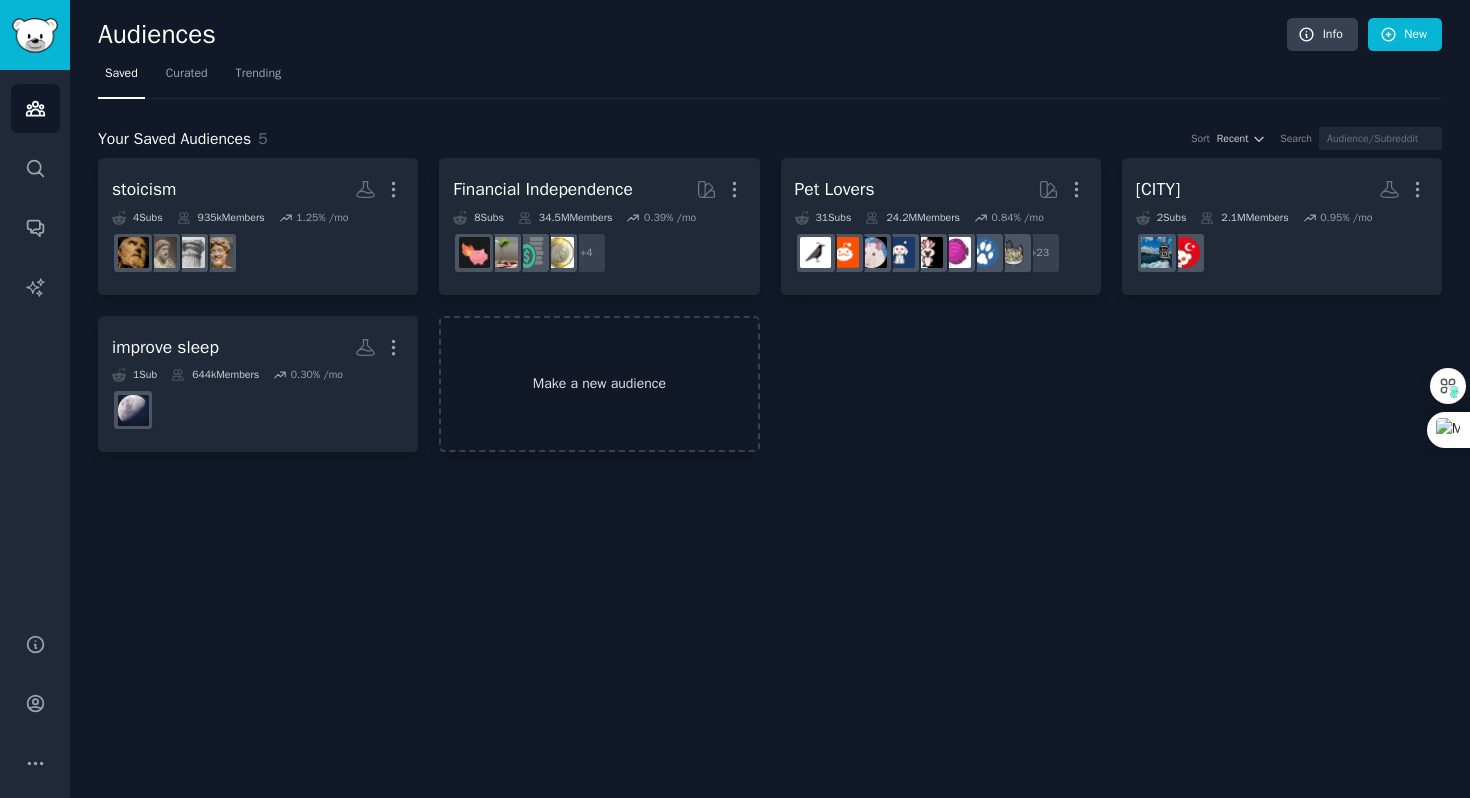 click on "Make a new audience" at bounding box center (599, 384) 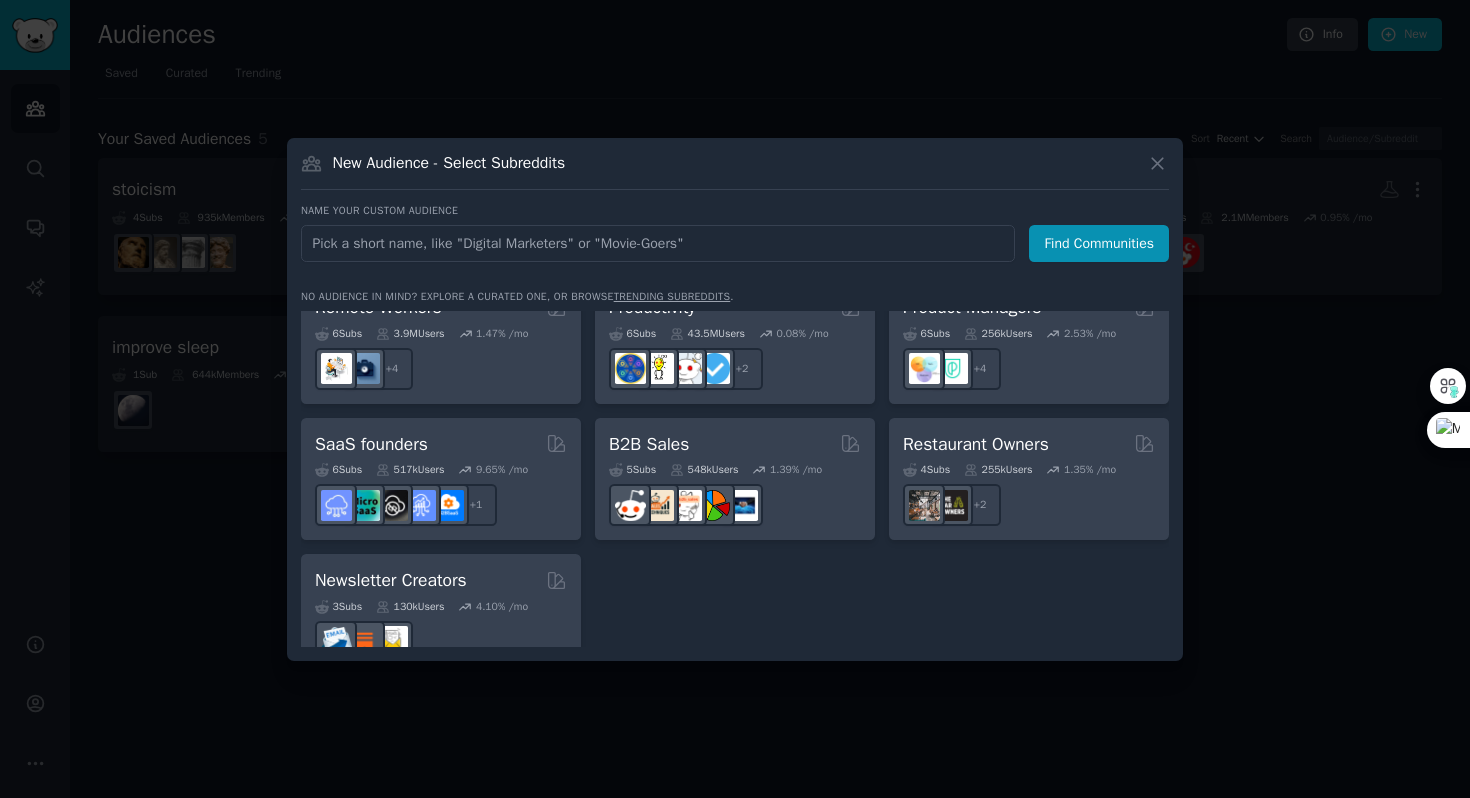 scroll, scrollTop: 1561, scrollLeft: 0, axis: vertical 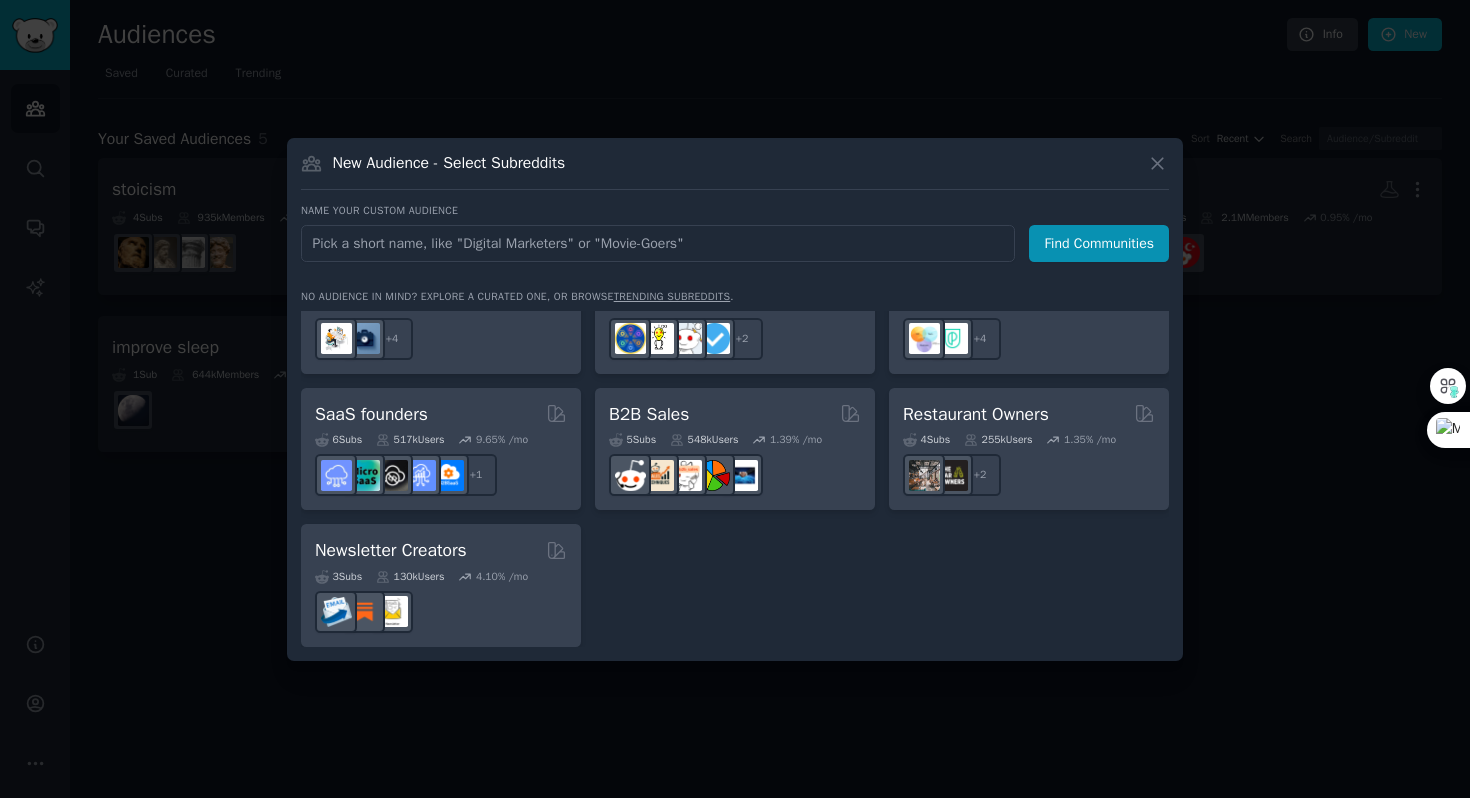 click at bounding box center [735, 399] 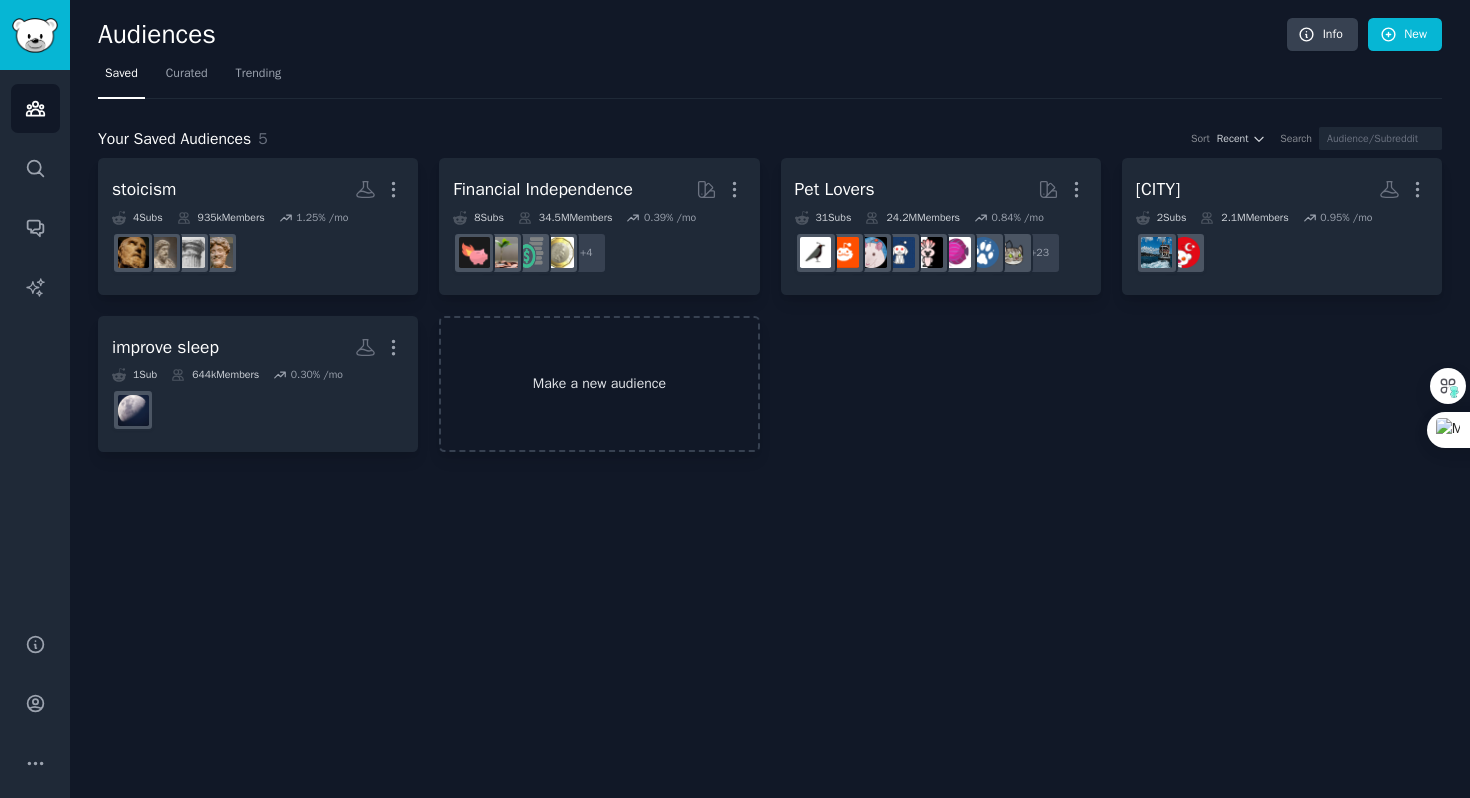 click on "Make a new audience" at bounding box center (599, 384) 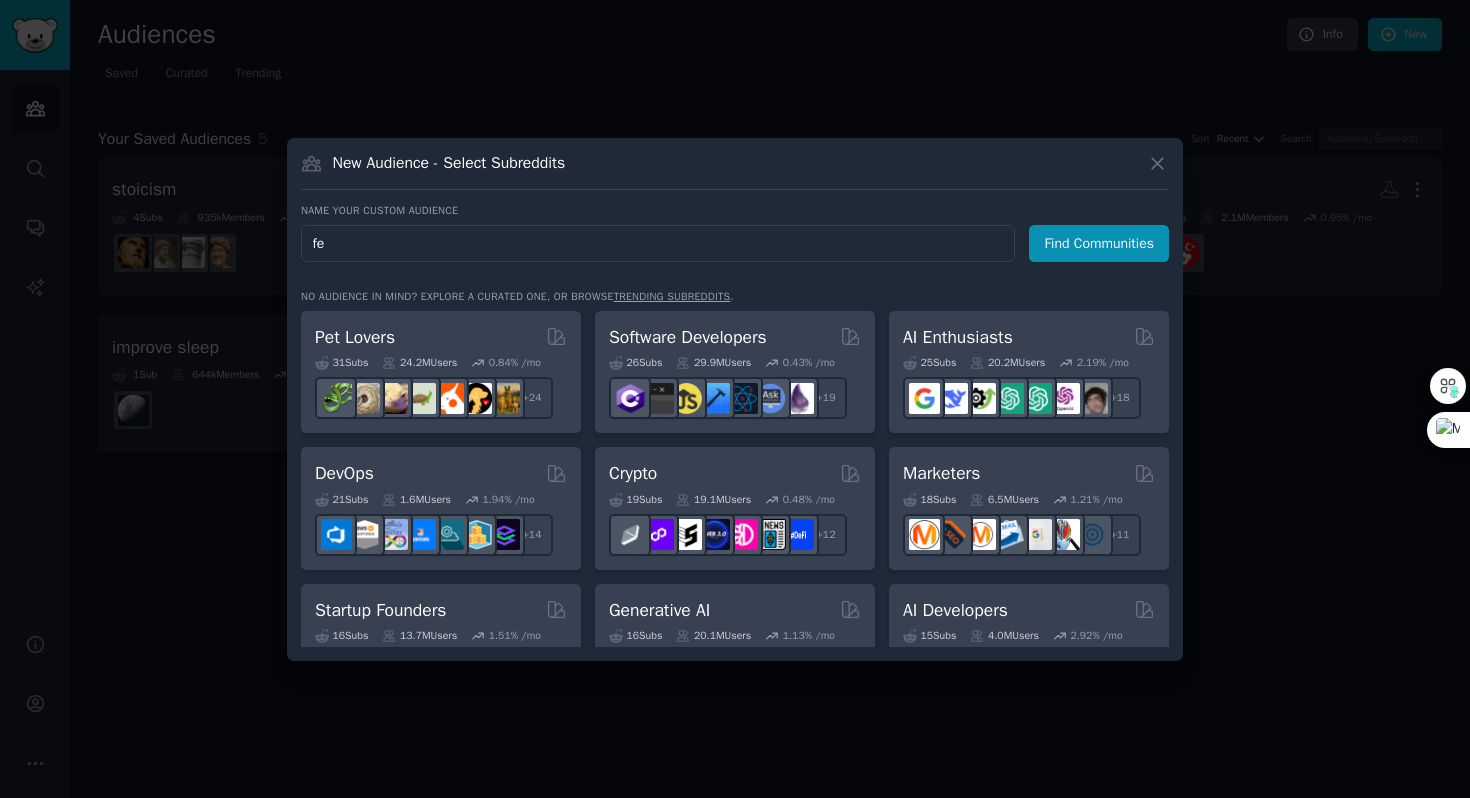type on "f" 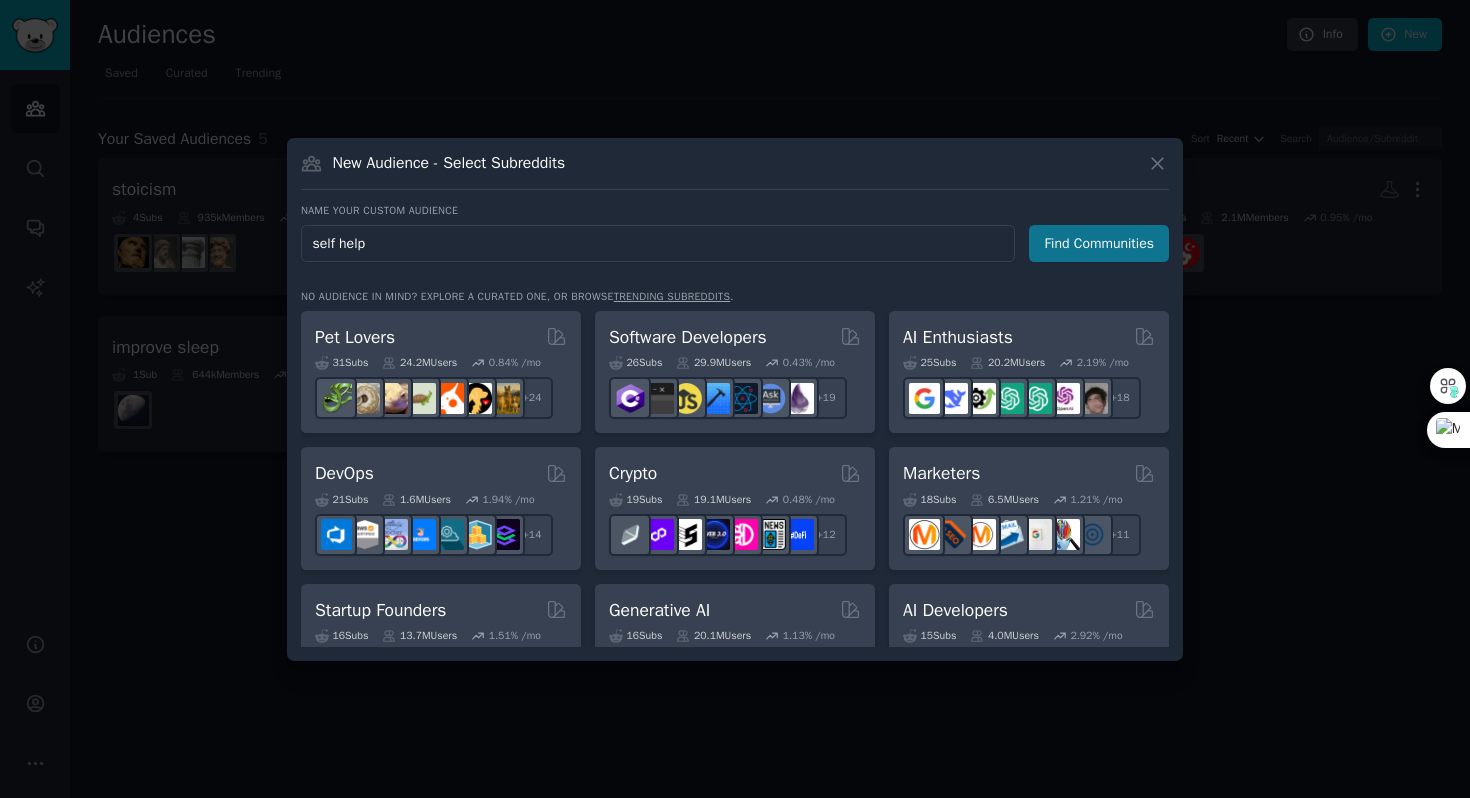type on "self help" 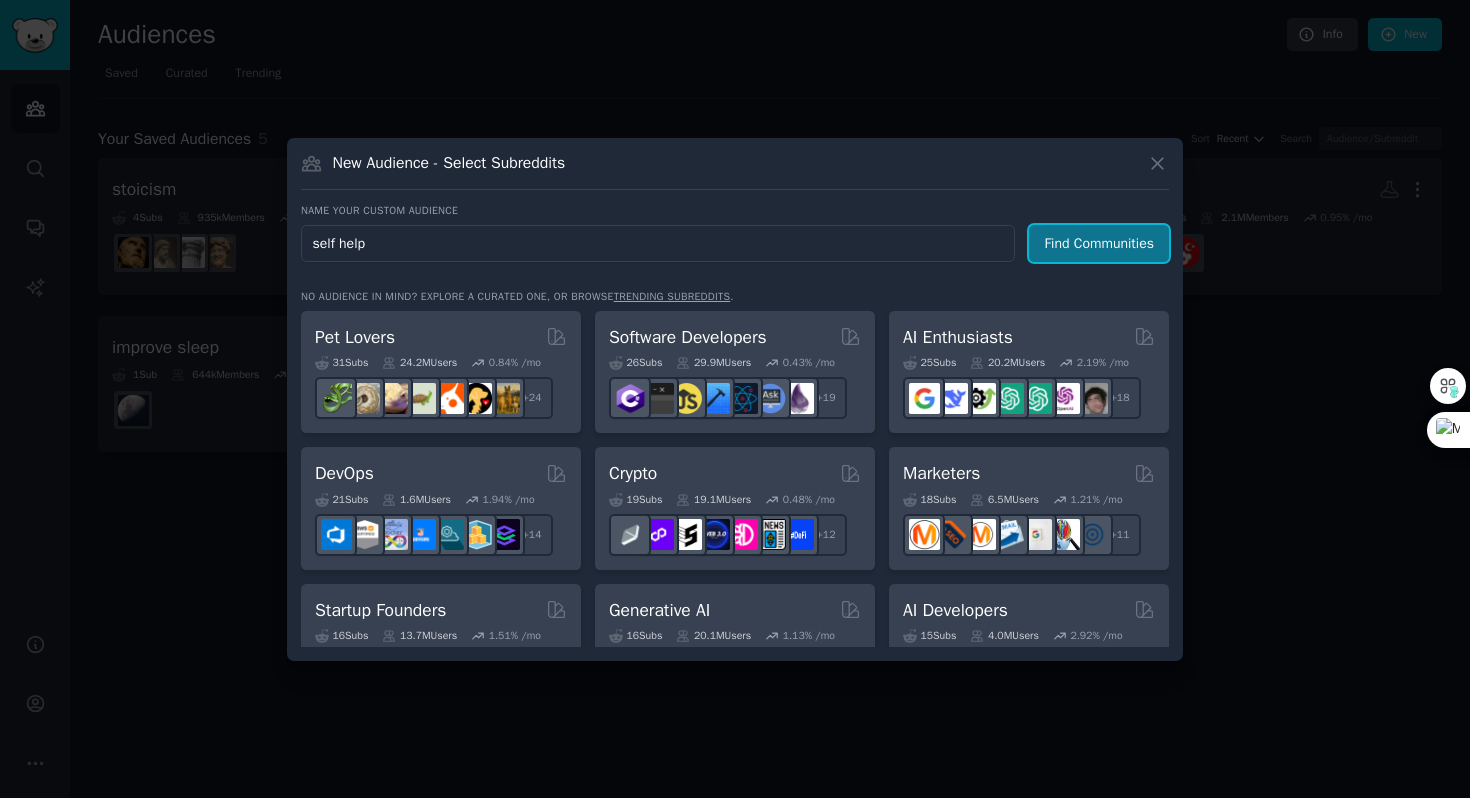 click on "Find Communities" at bounding box center [1099, 243] 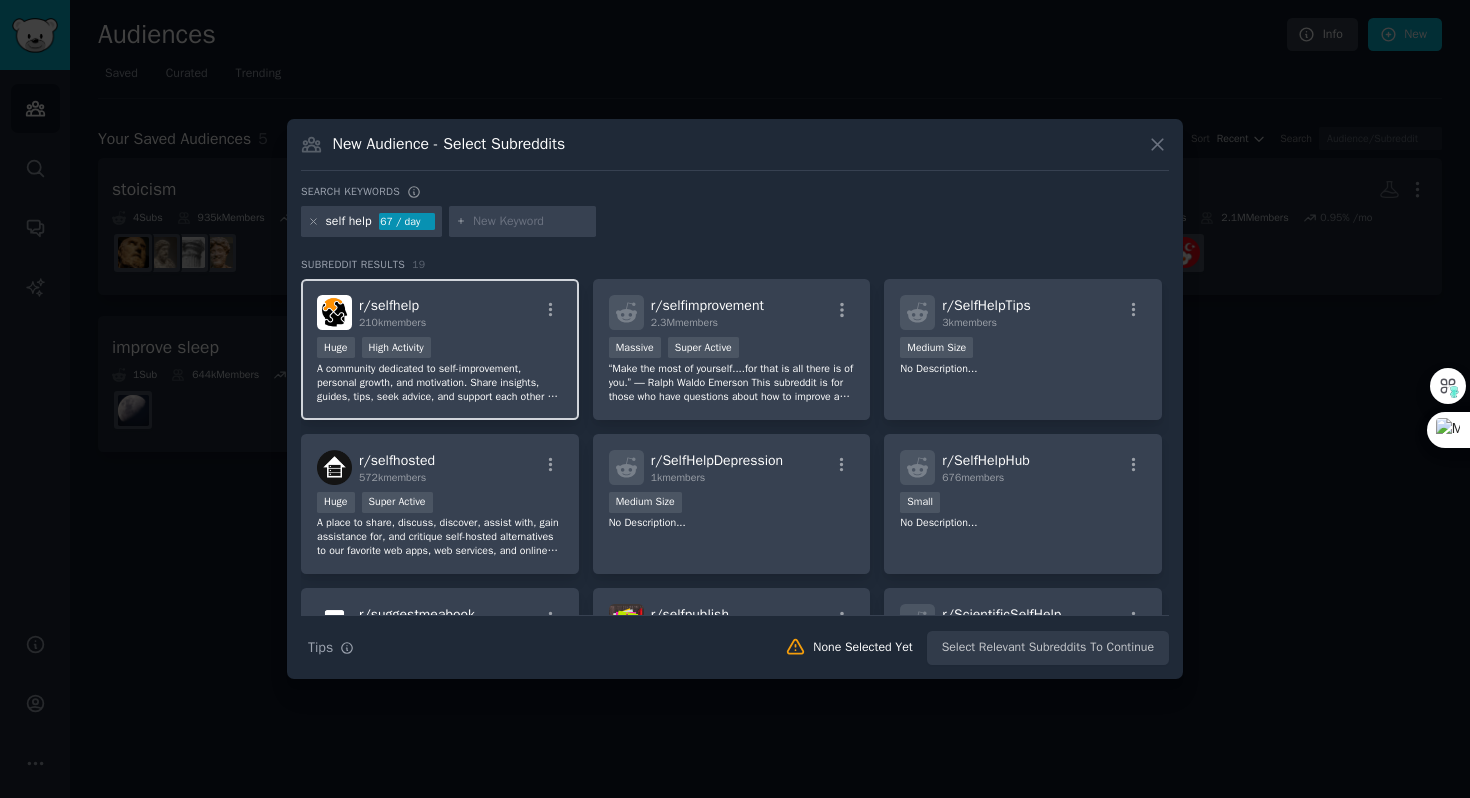 click on "Huge High Activity" at bounding box center (440, 349) 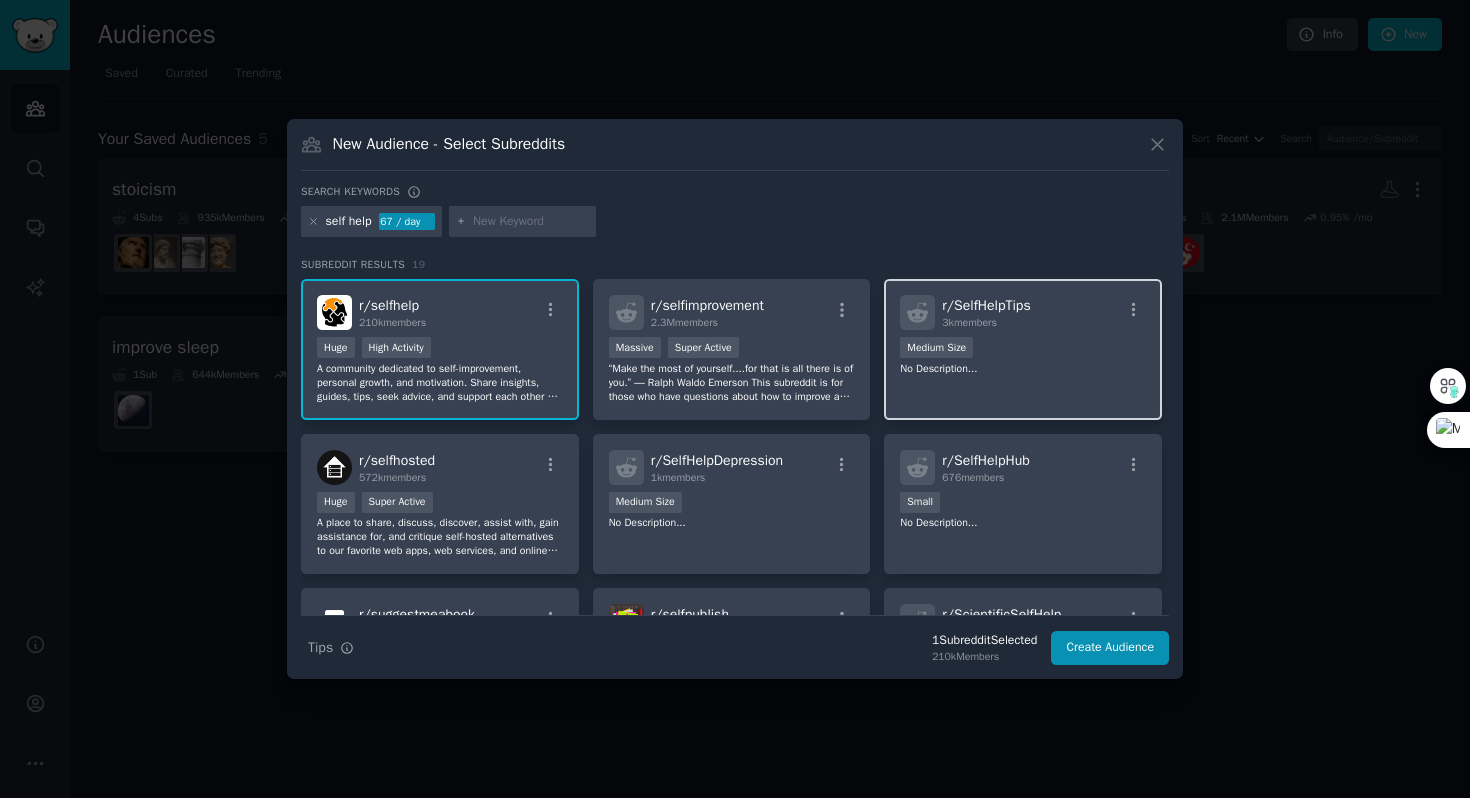 click 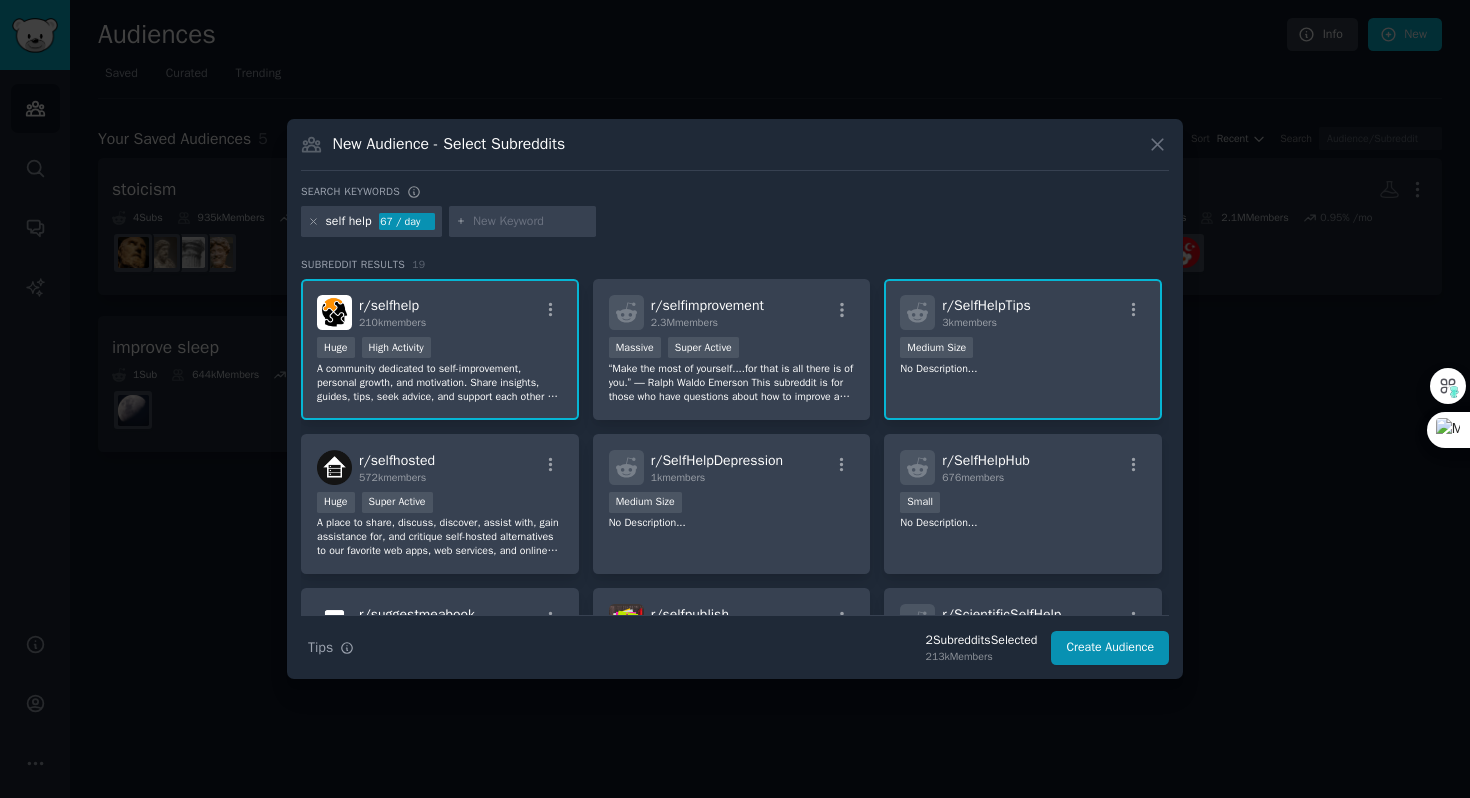 click on "r/ SelfHelpTips" at bounding box center [986, 305] 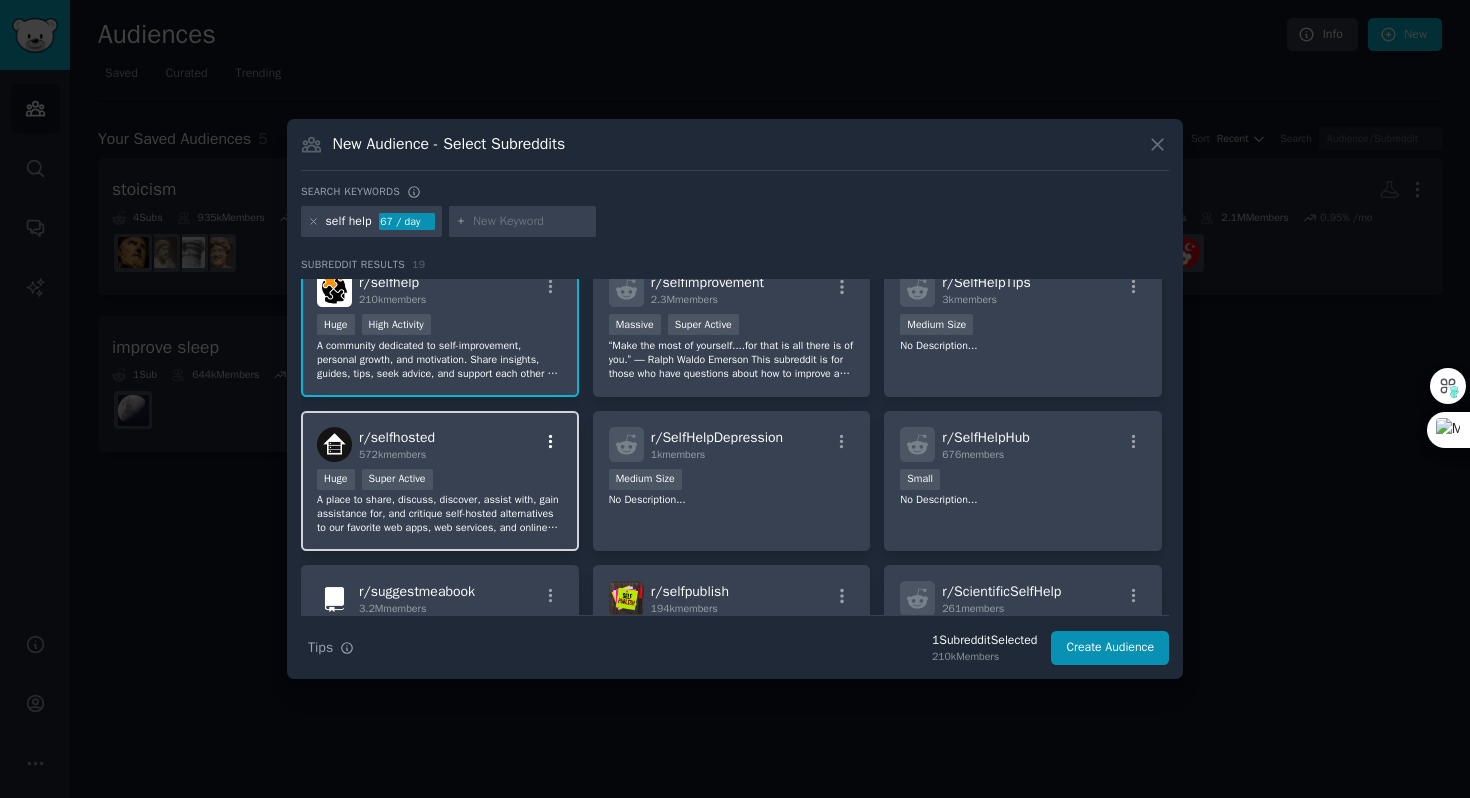 scroll, scrollTop: 0, scrollLeft: 0, axis: both 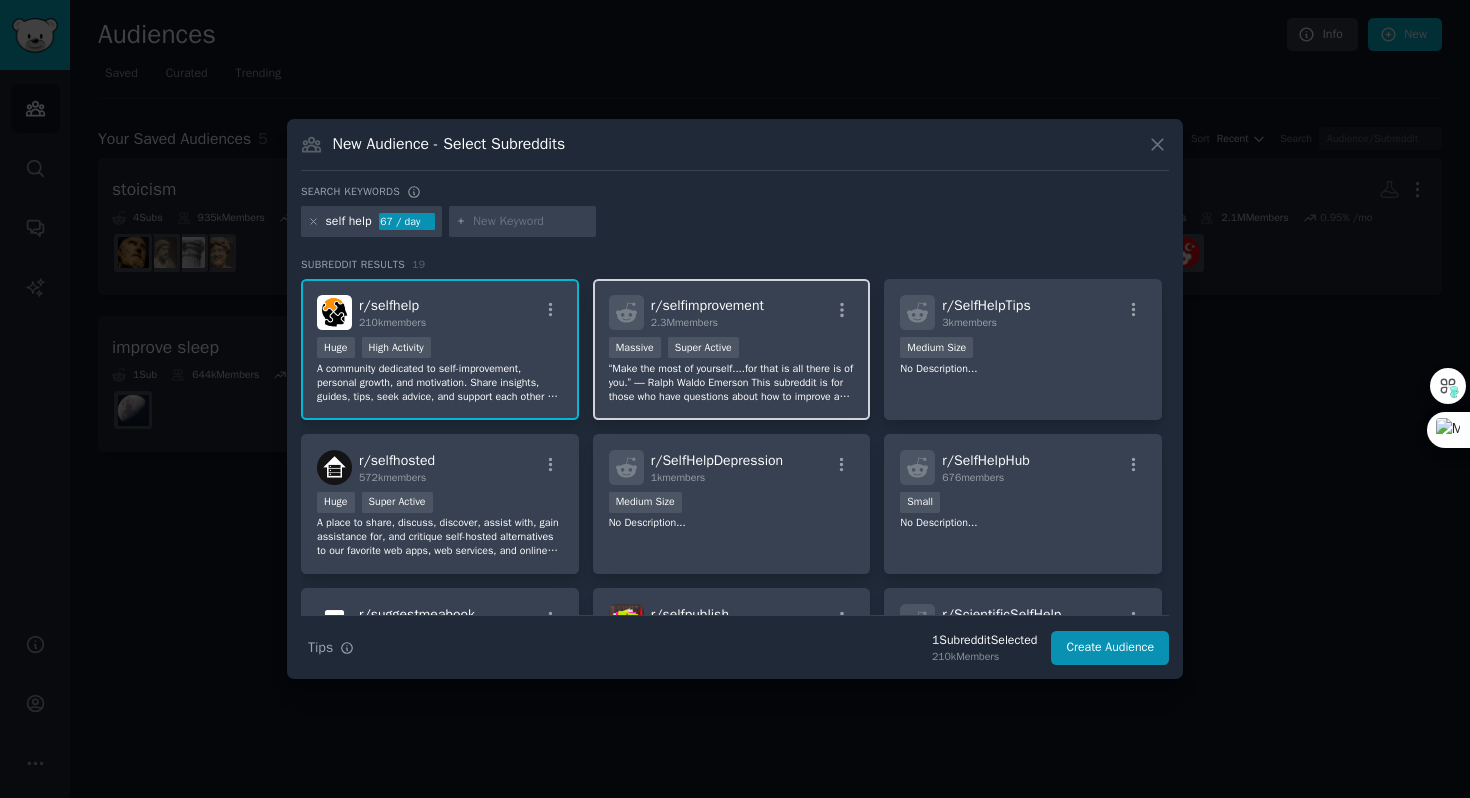 click on "r/ selfimprovement 2.3M members Massive Super Active “Make the most of yourself....for that is all there is of you.”
― Ralph Waldo Emerson
This subreddit is for those who have questions about how to improve any aspects of their lives, from motivation and procrastination, to social skills and fitness, and everything in between. It is also a subreddit to share your helpful and civil ideas, tips, and advice on how others can improve themselves." at bounding box center [732, 349] 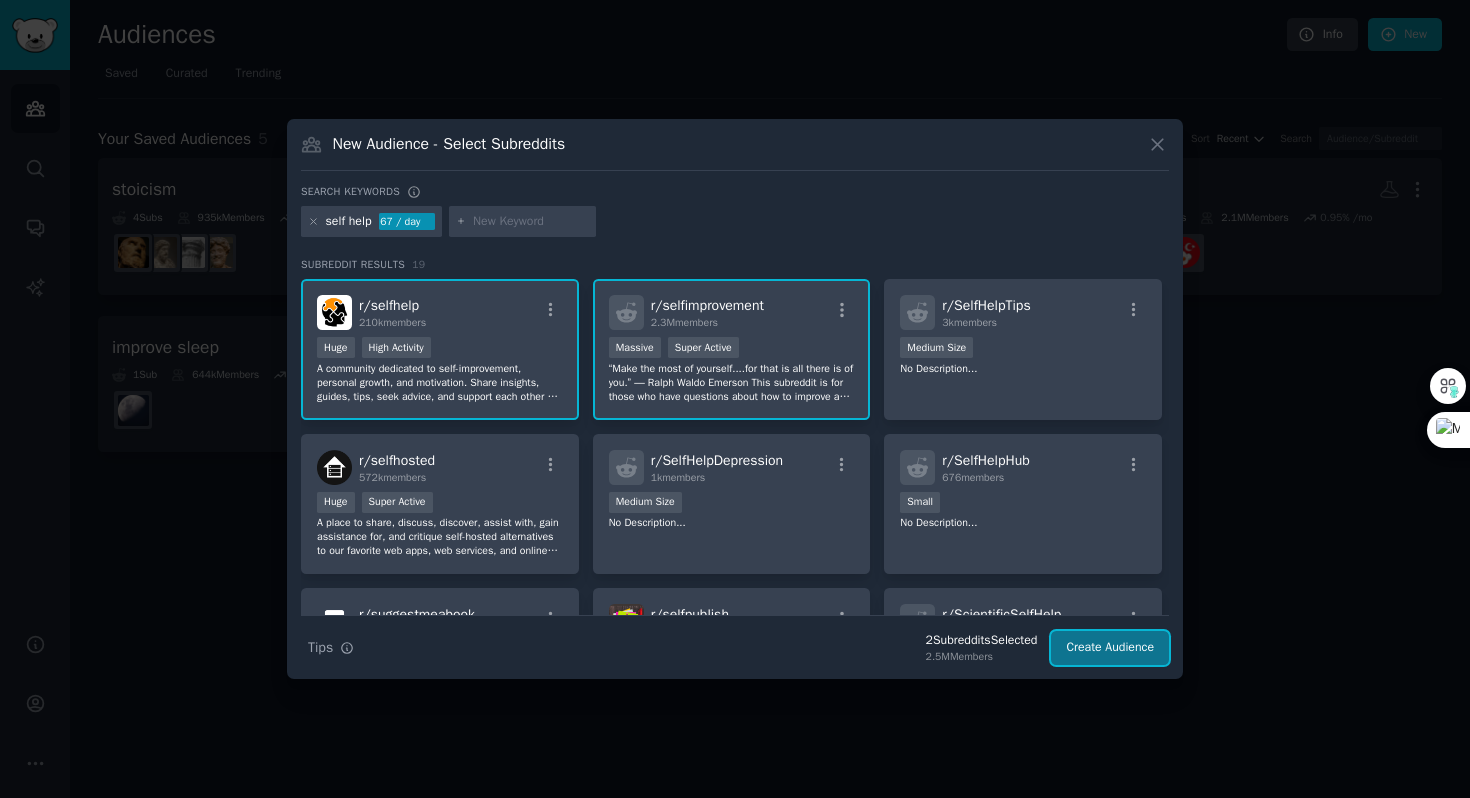 click on "Create Audience" at bounding box center (1110, 648) 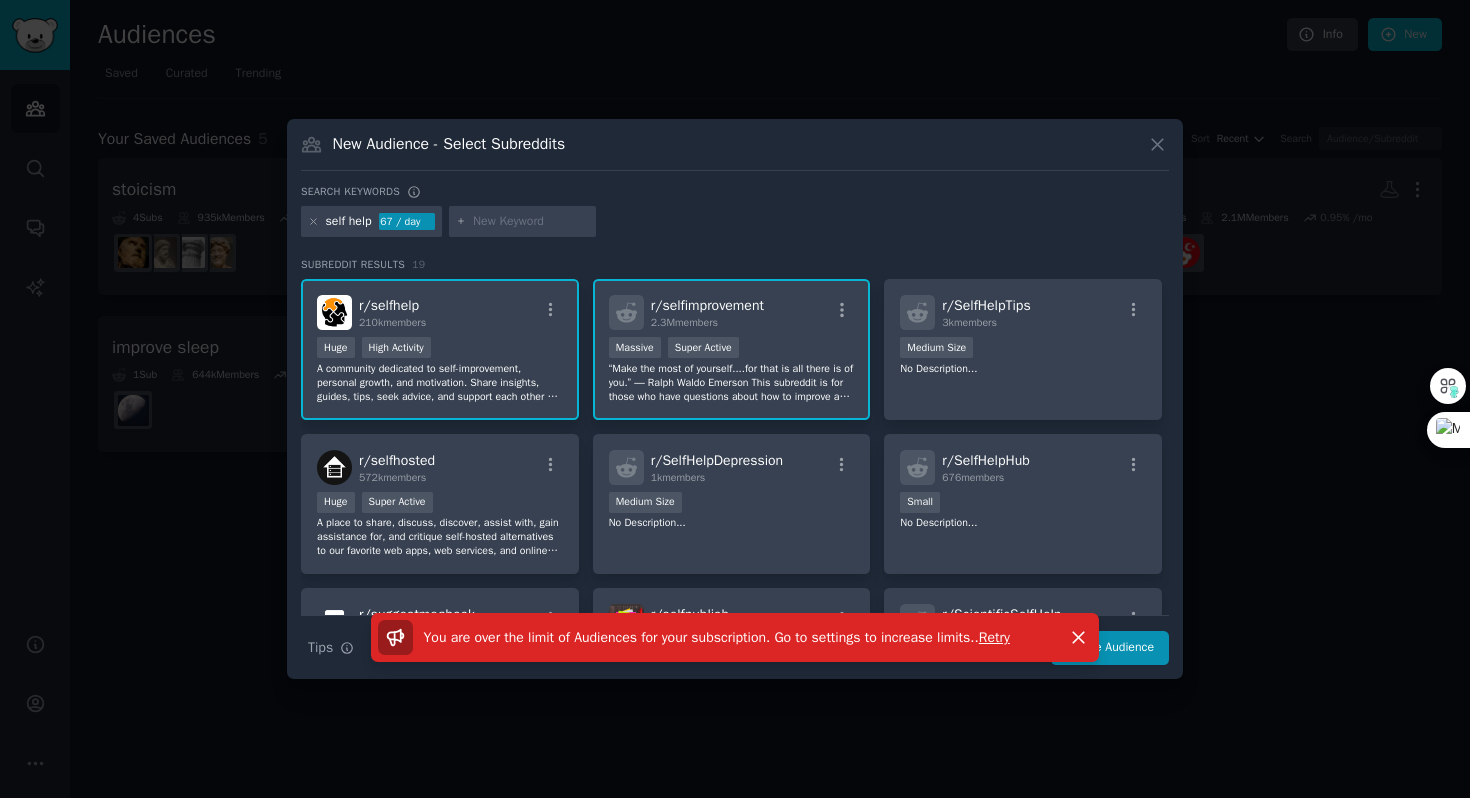 click on "r/ selfimprovement 2.3M members" at bounding box center [732, 312] 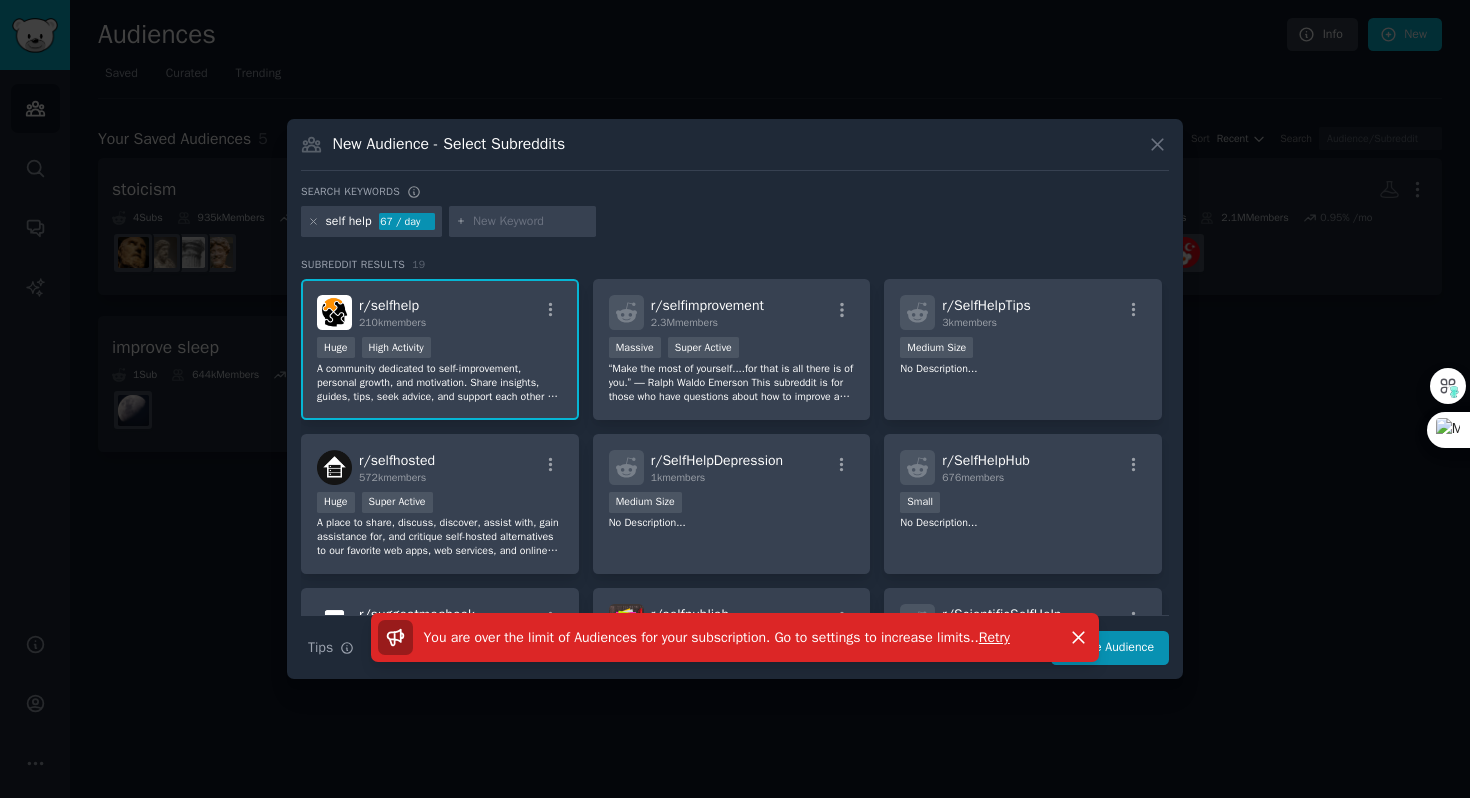 click on "You are over the limit of Audiences for your subscription. Go to settings to increase limits. .  Retry Dismiss" at bounding box center [735, 646] 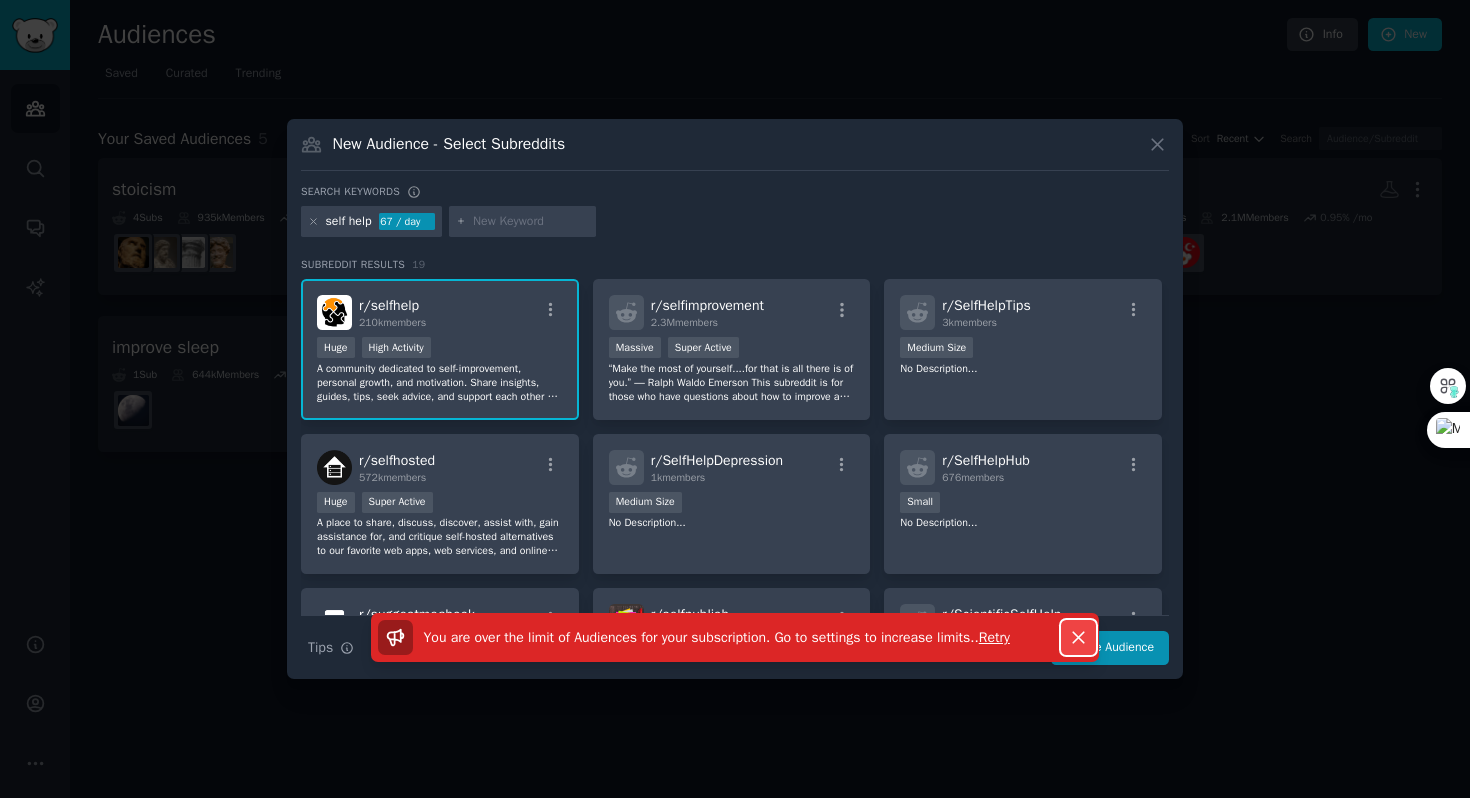 click 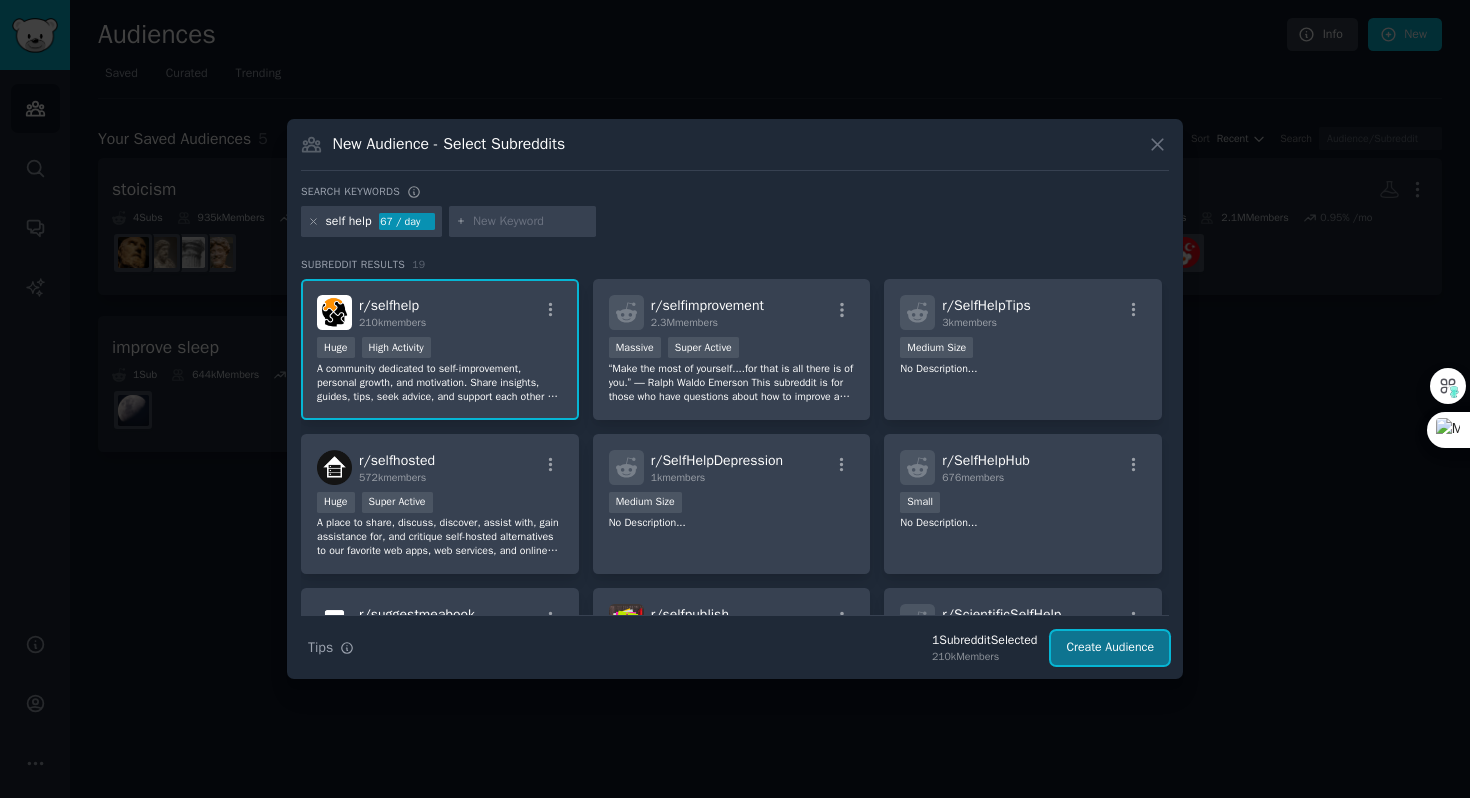 click on "Create Audience" at bounding box center (1110, 648) 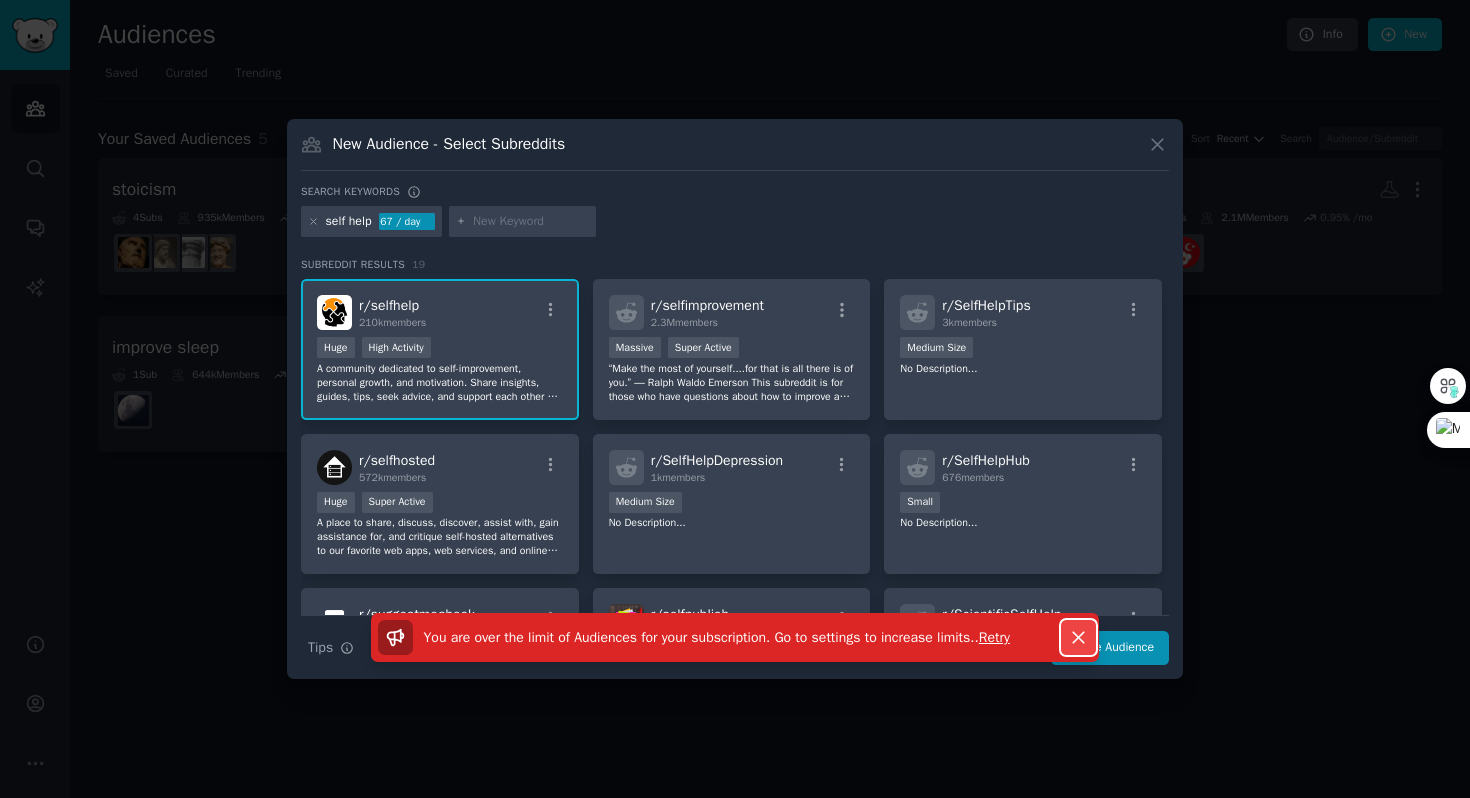 click 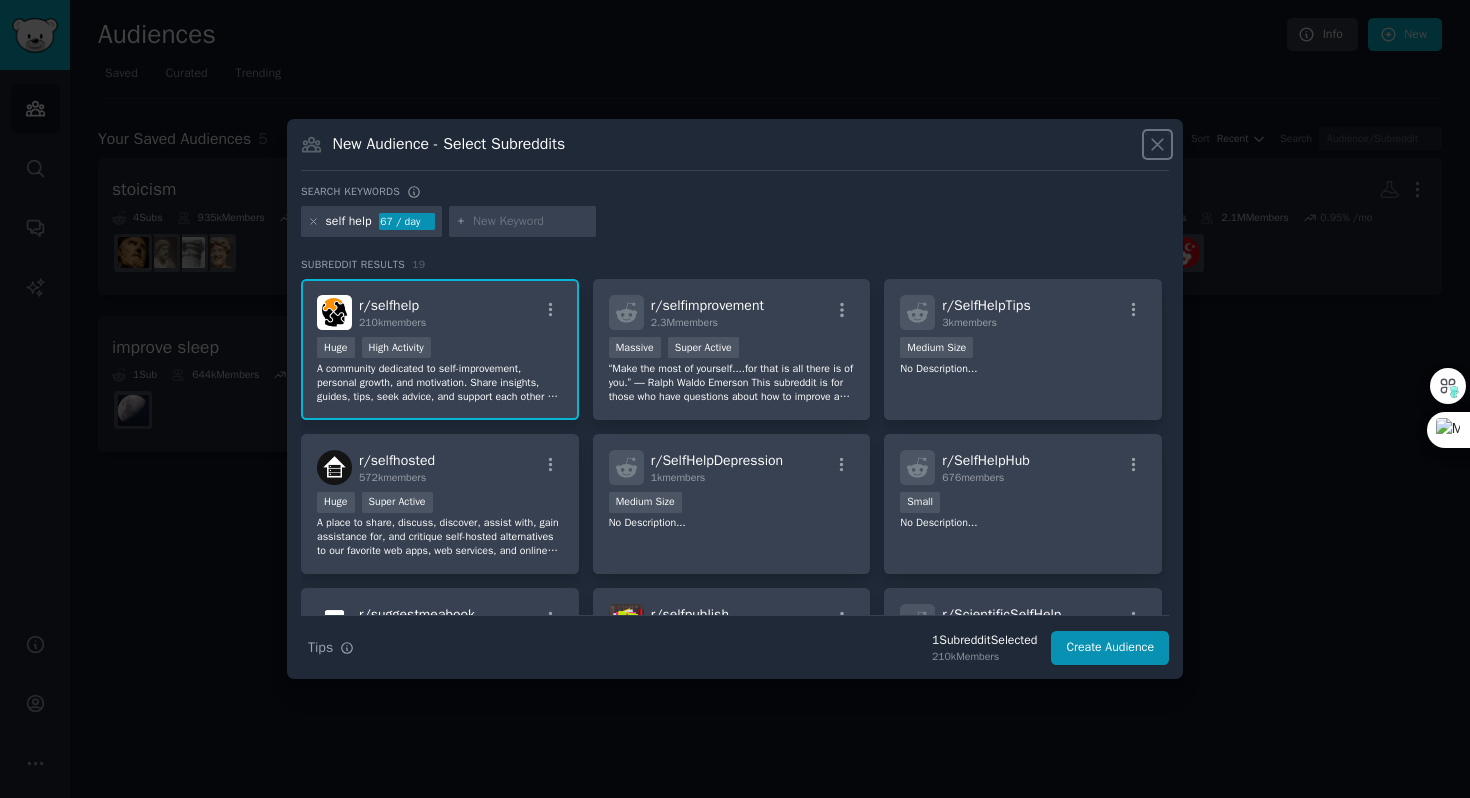 click 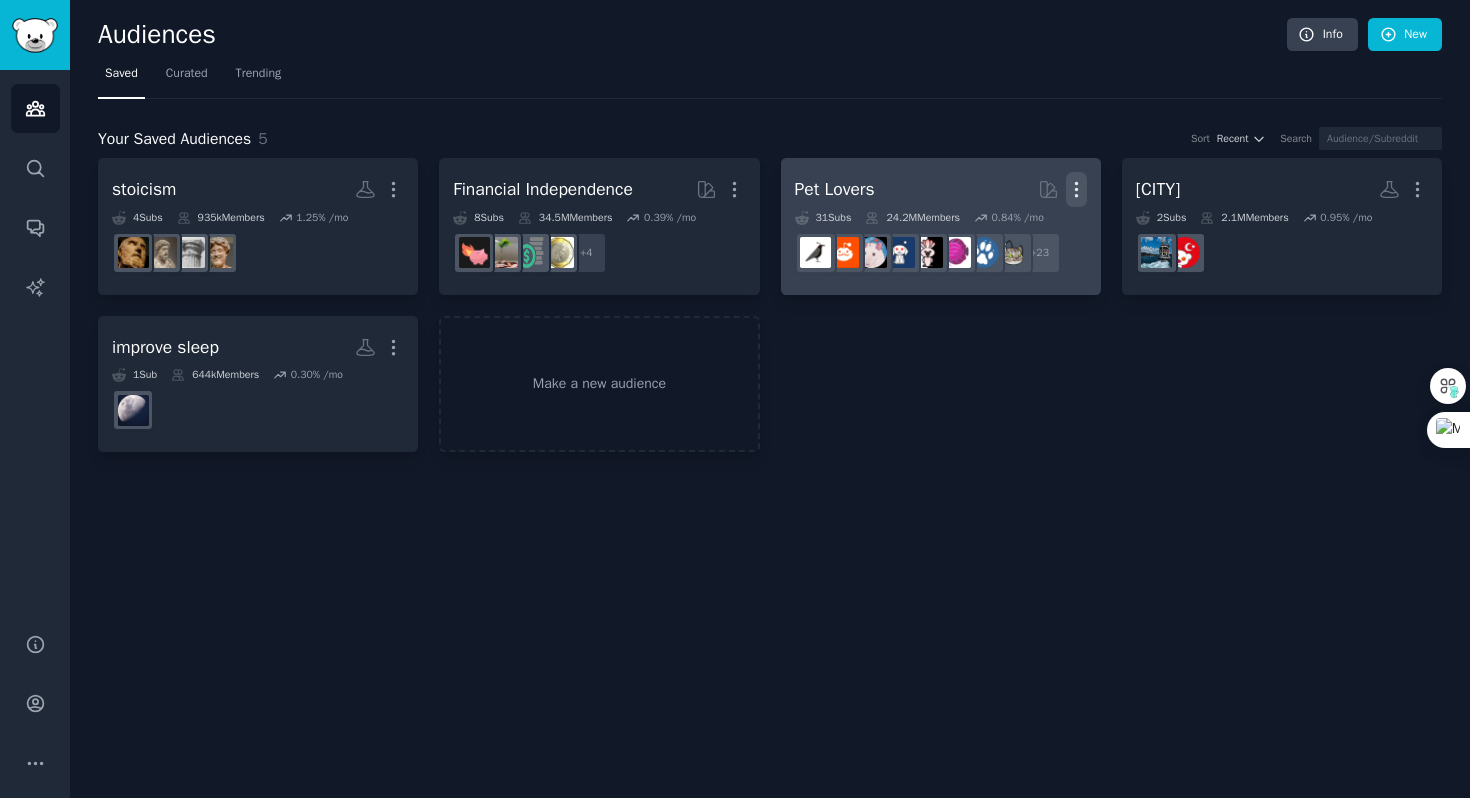 click 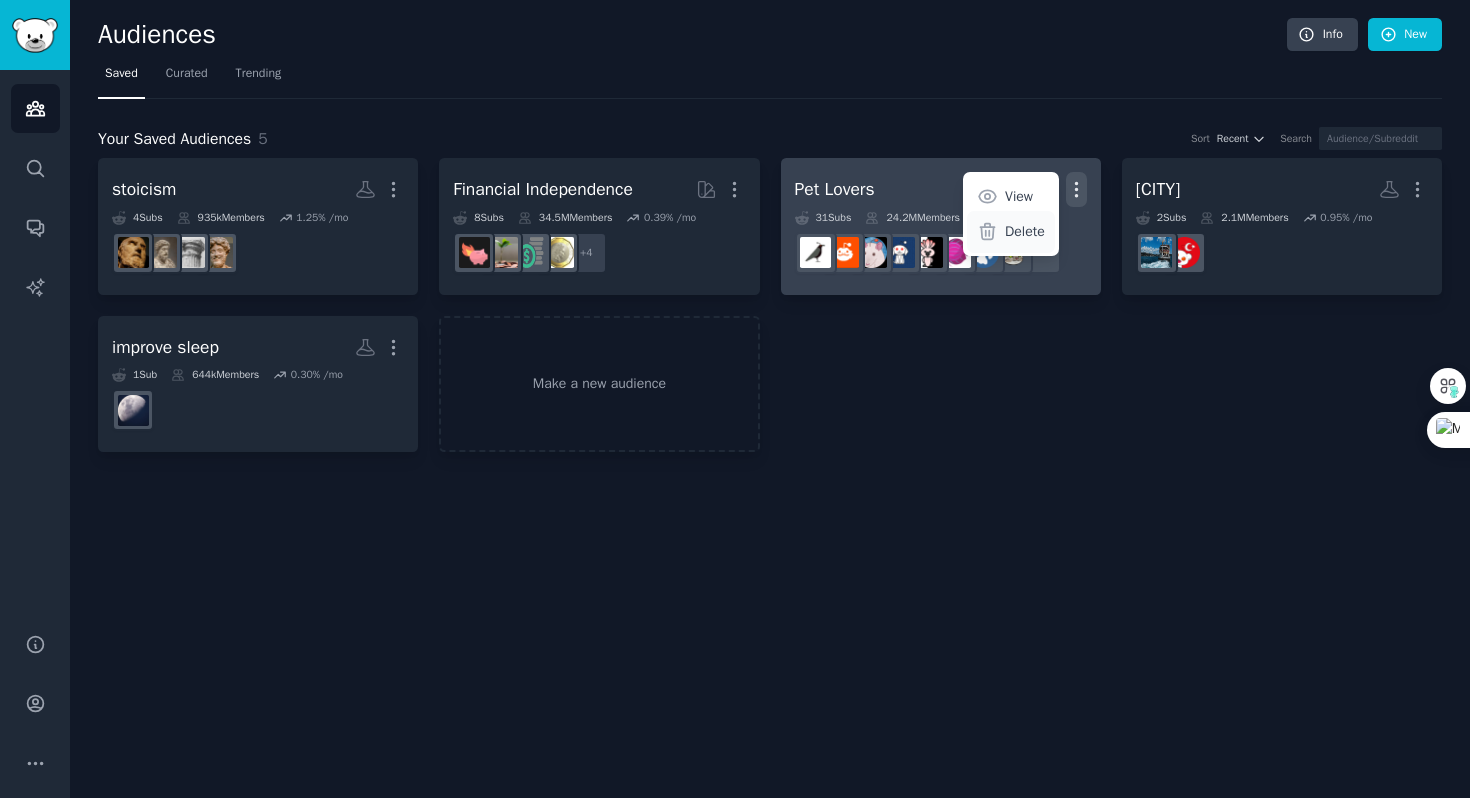 click on "Delete" at bounding box center (1025, 231) 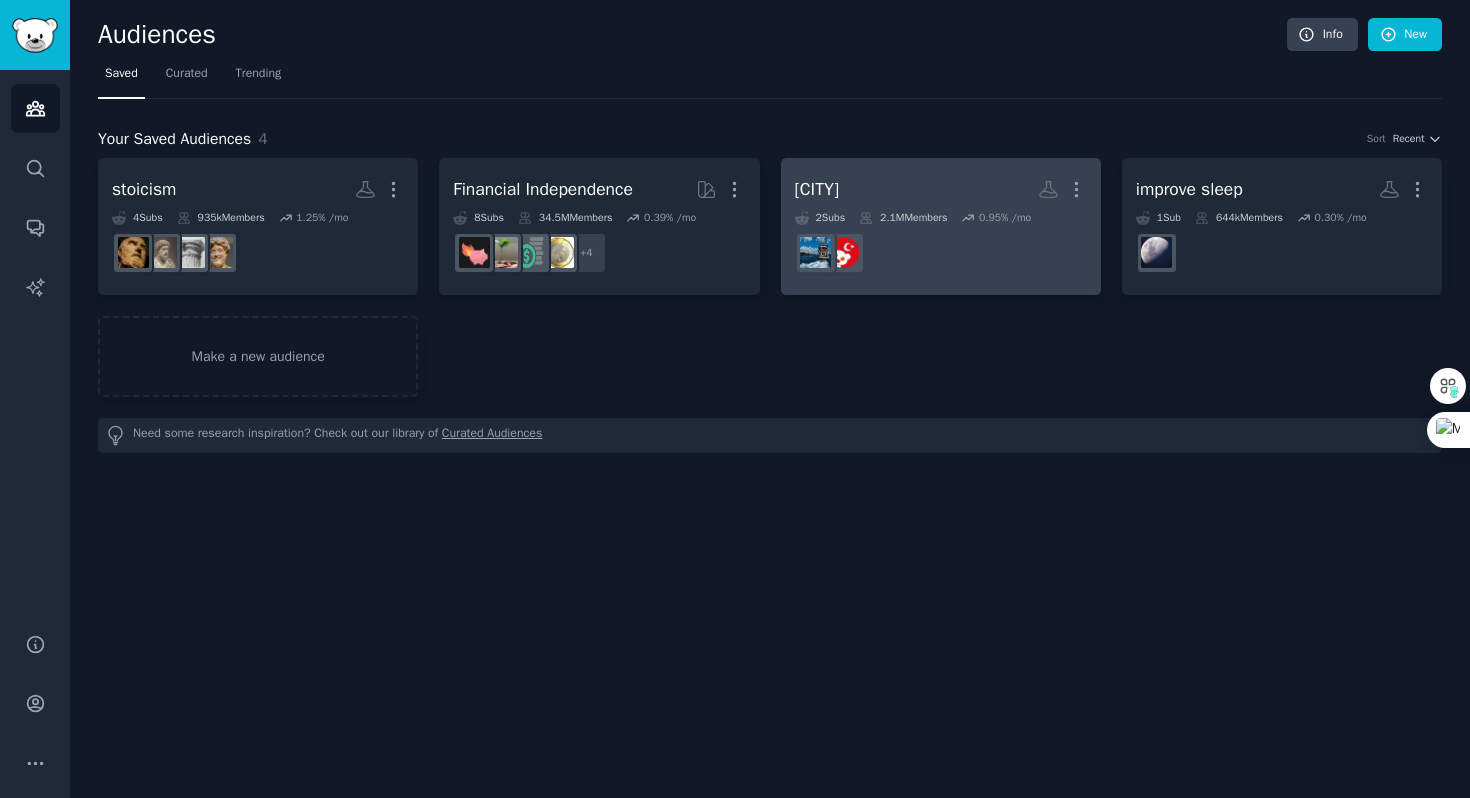 click at bounding box center [941, 253] 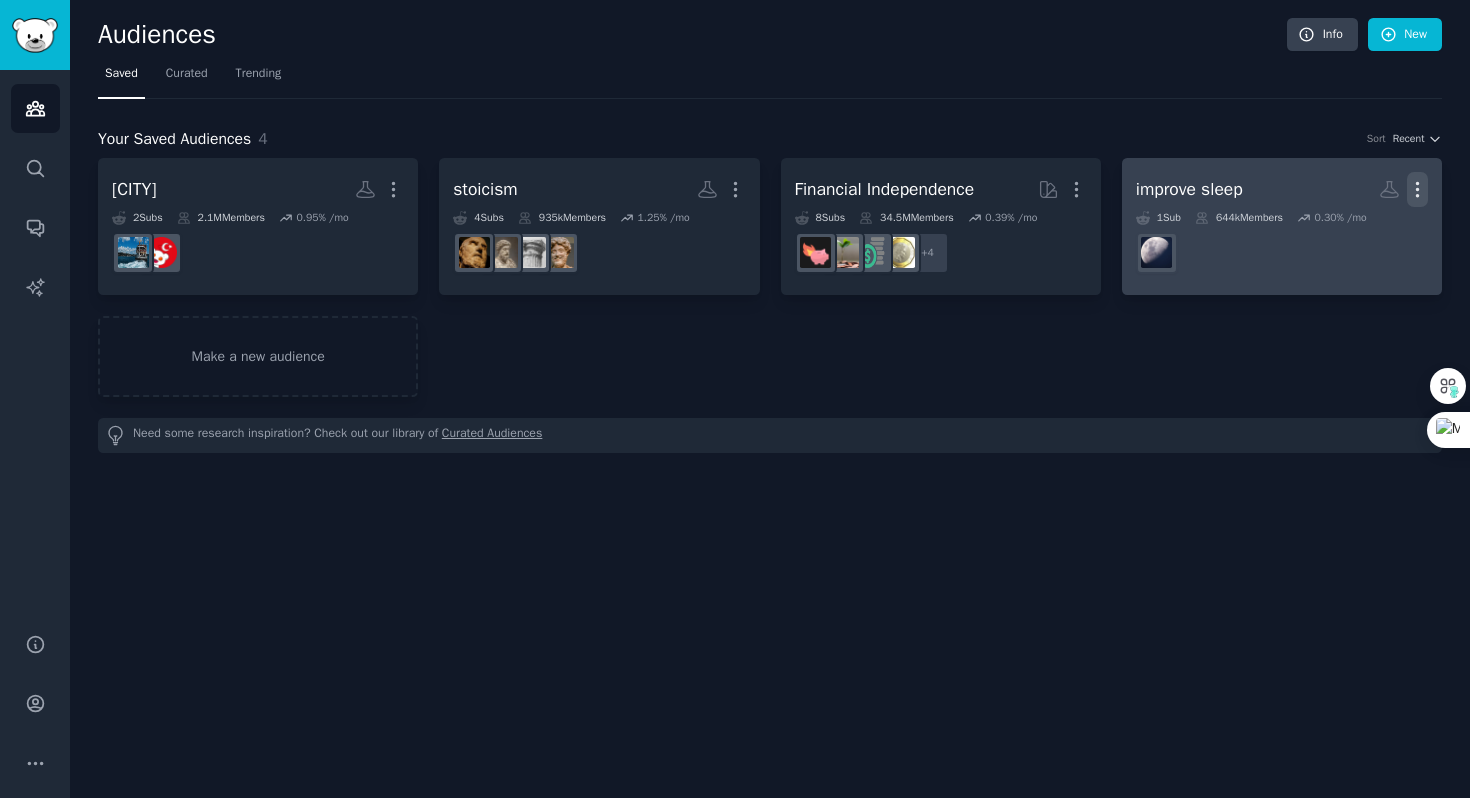 click 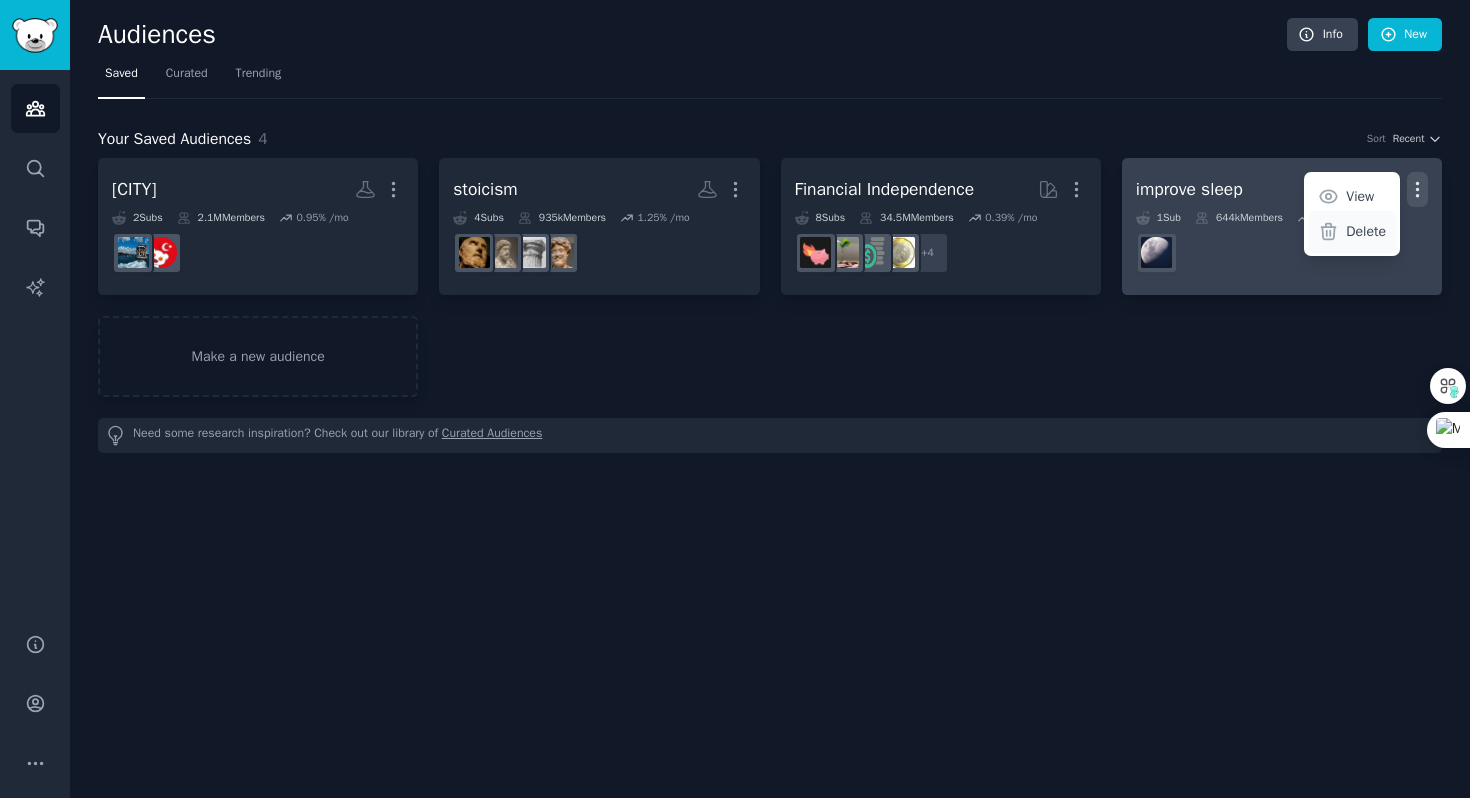 click on "Delete" at bounding box center (1366, 231) 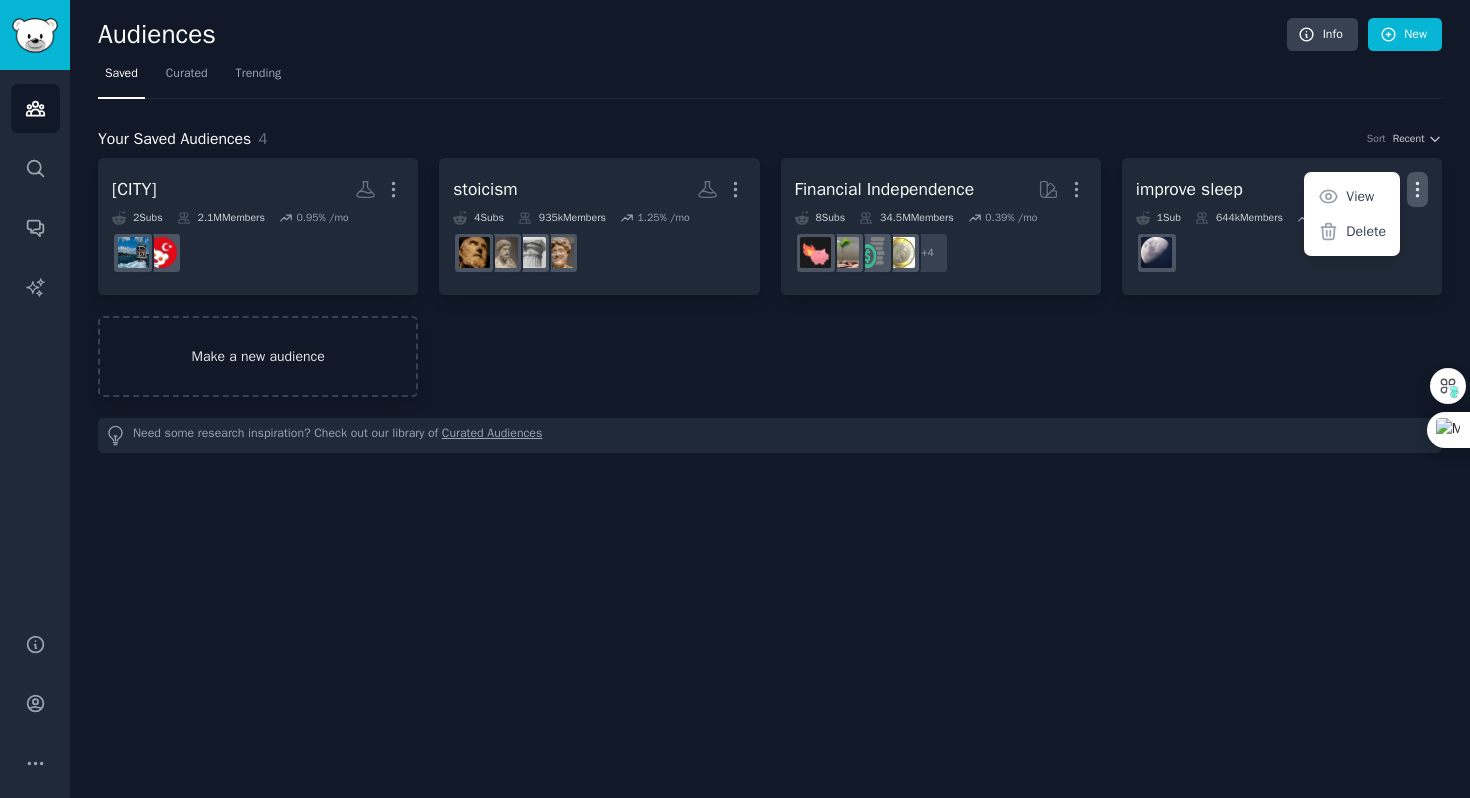 click on "Make a new audience" at bounding box center (258, 356) 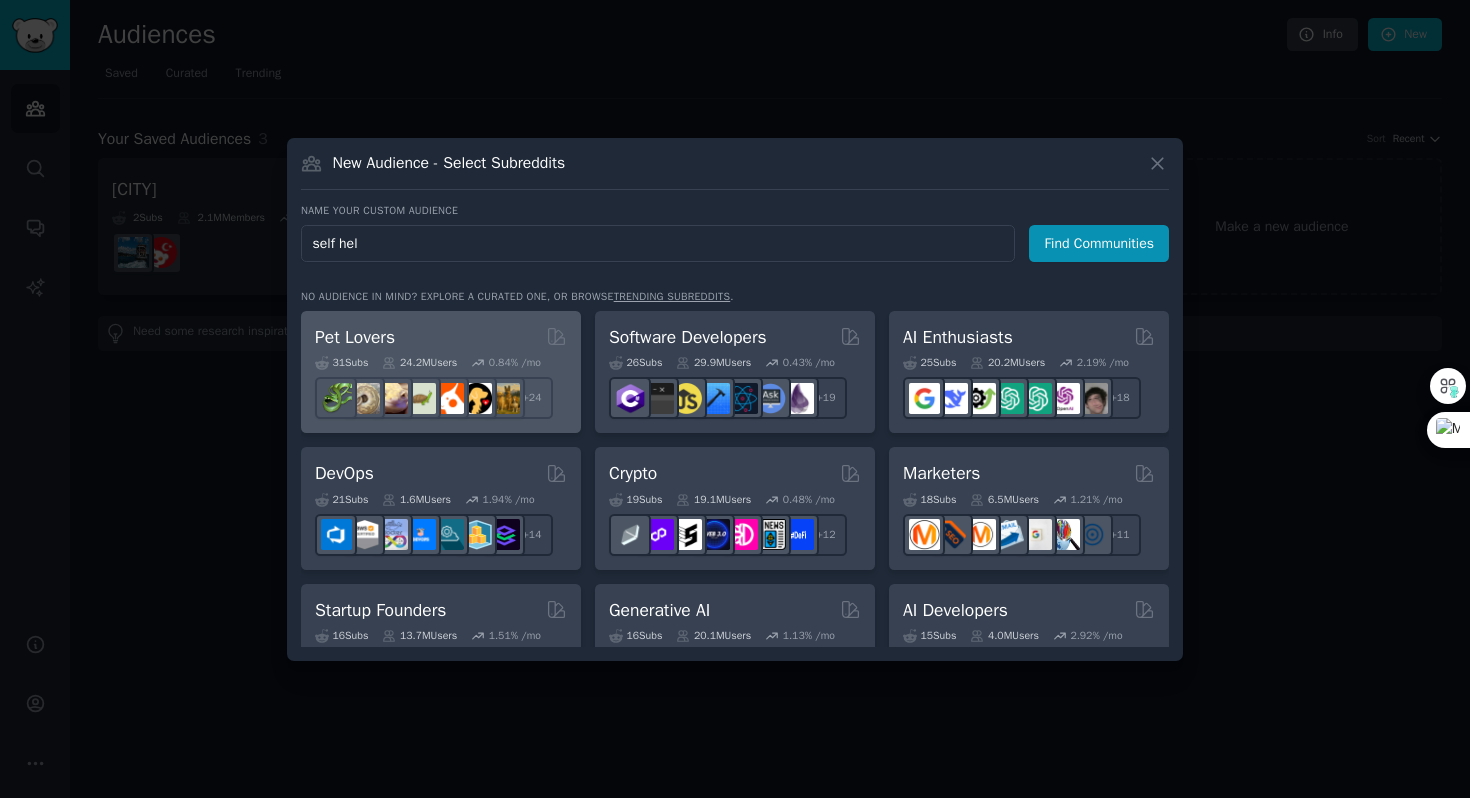 type on "self help" 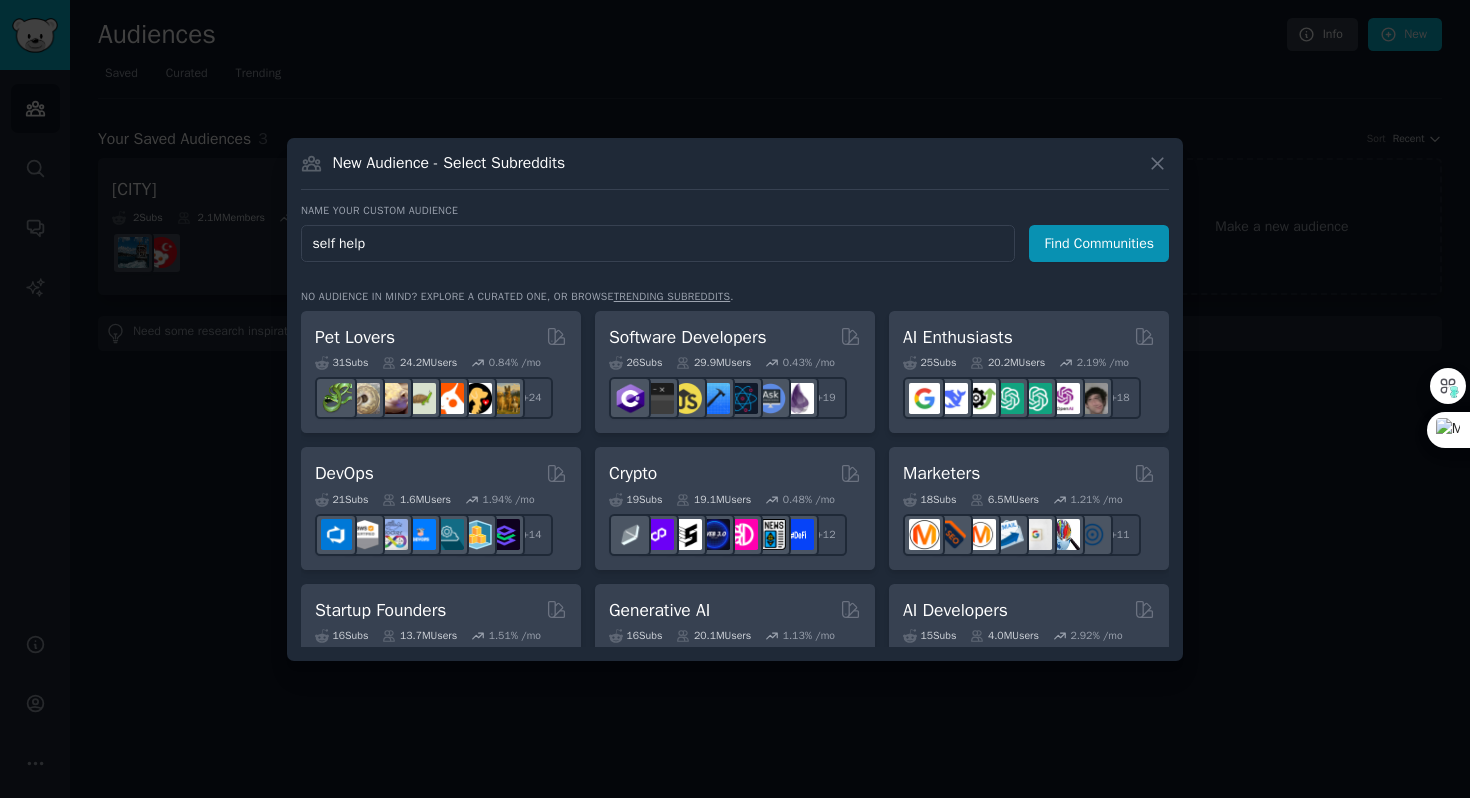 click on "Find Communities" at bounding box center (1099, 243) 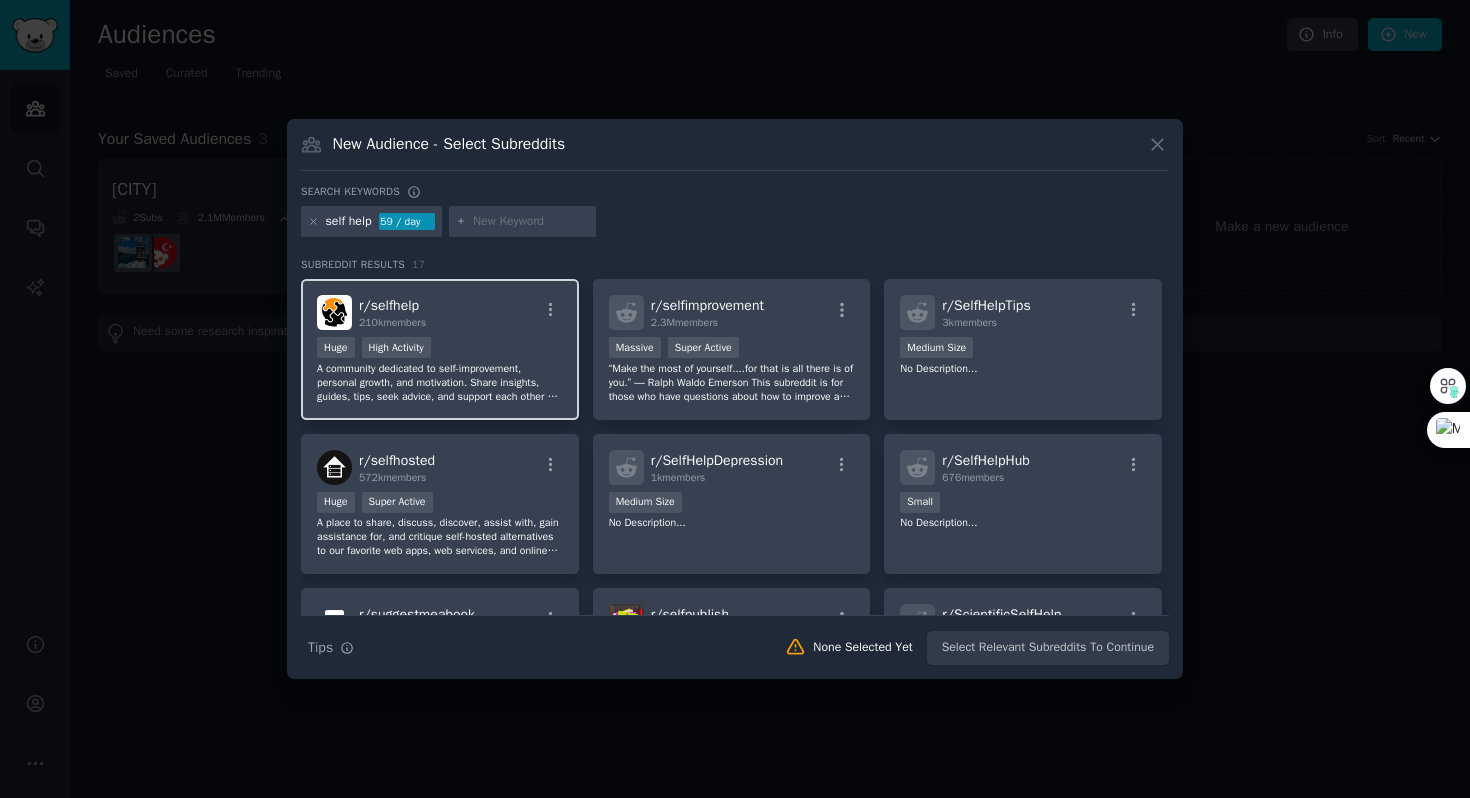 click on "r/ selfhelp 210k  members" at bounding box center [440, 312] 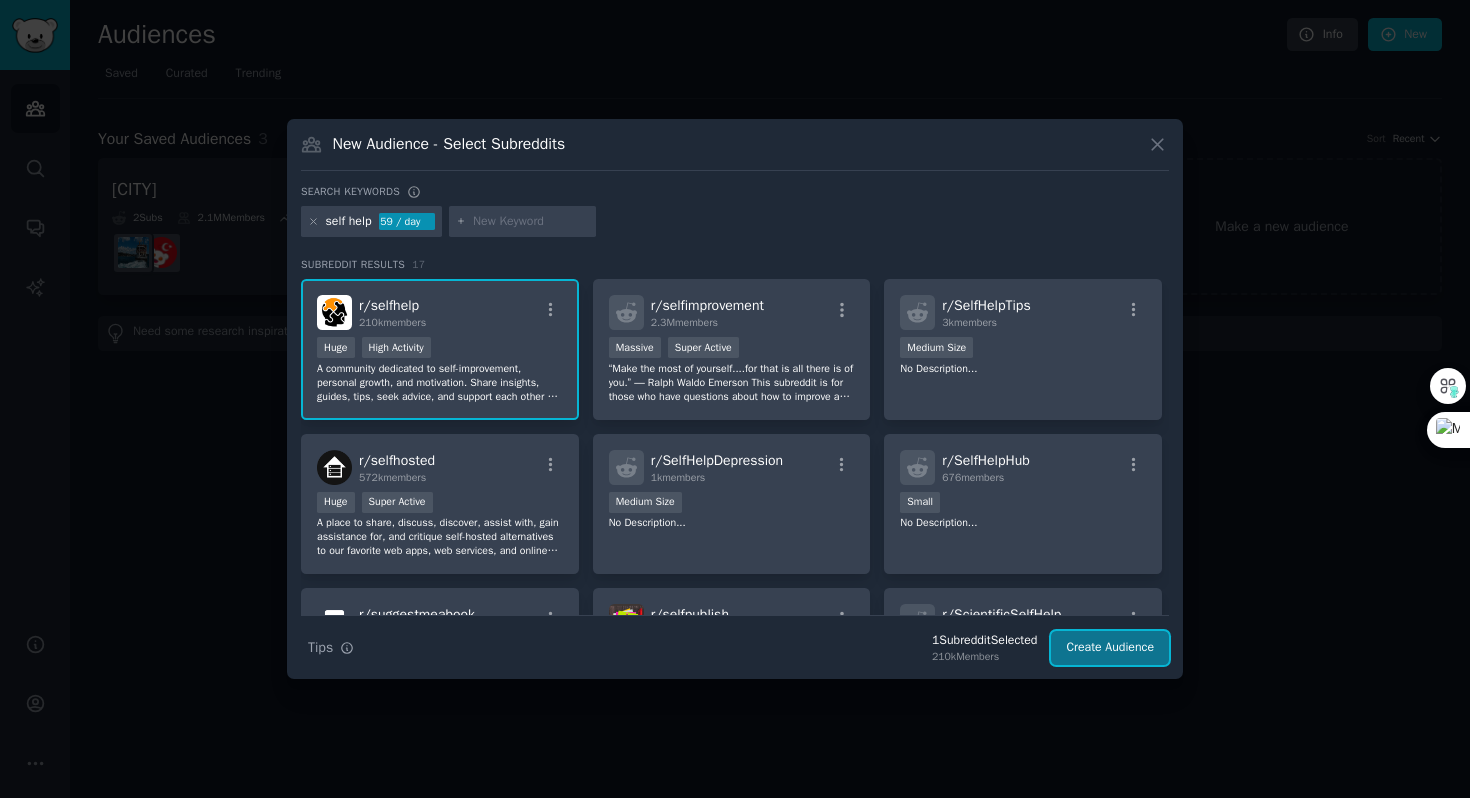 click on "Create Audience" at bounding box center (1110, 648) 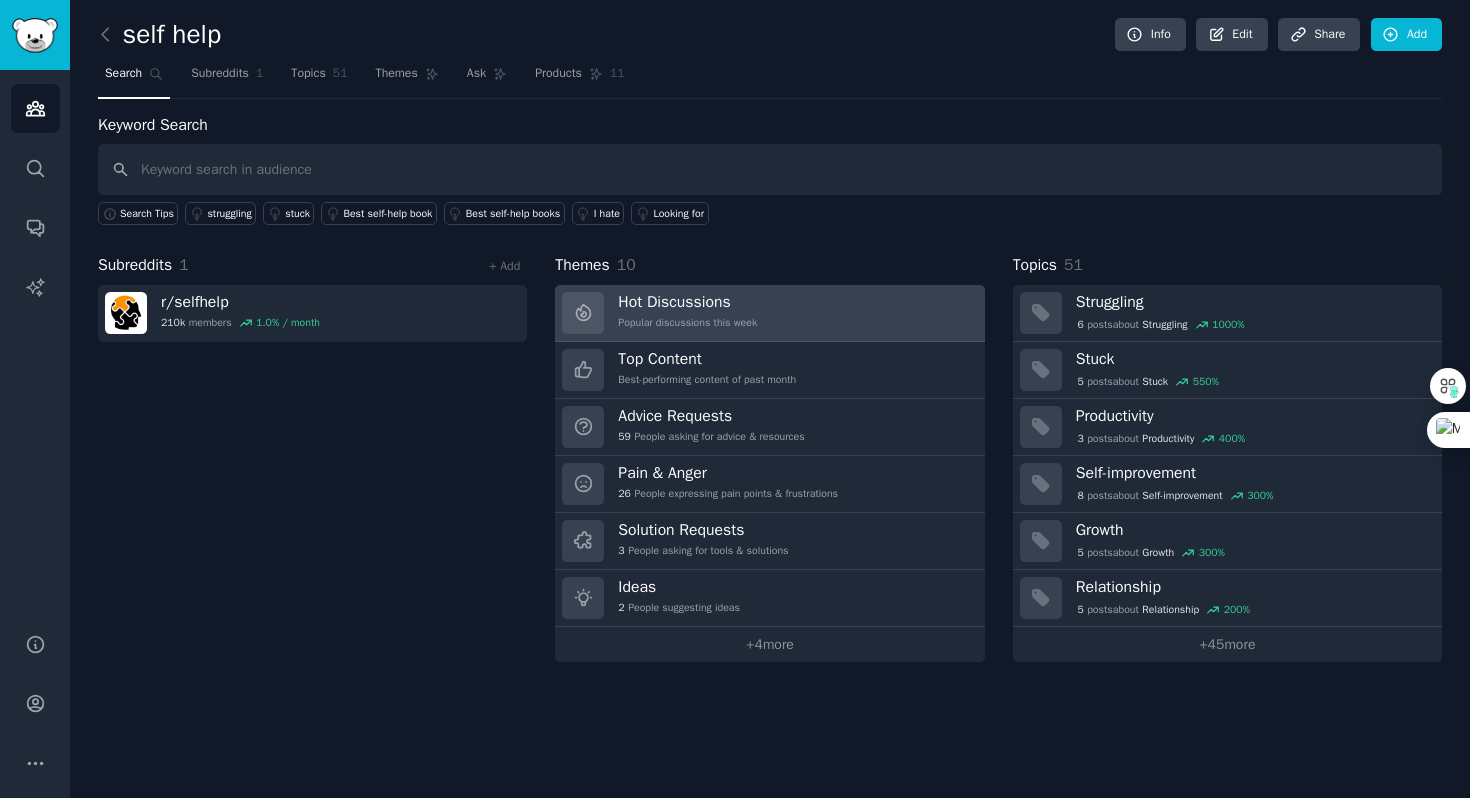 click on "Hot Discussions Popular discussions this week" at bounding box center (769, 313) 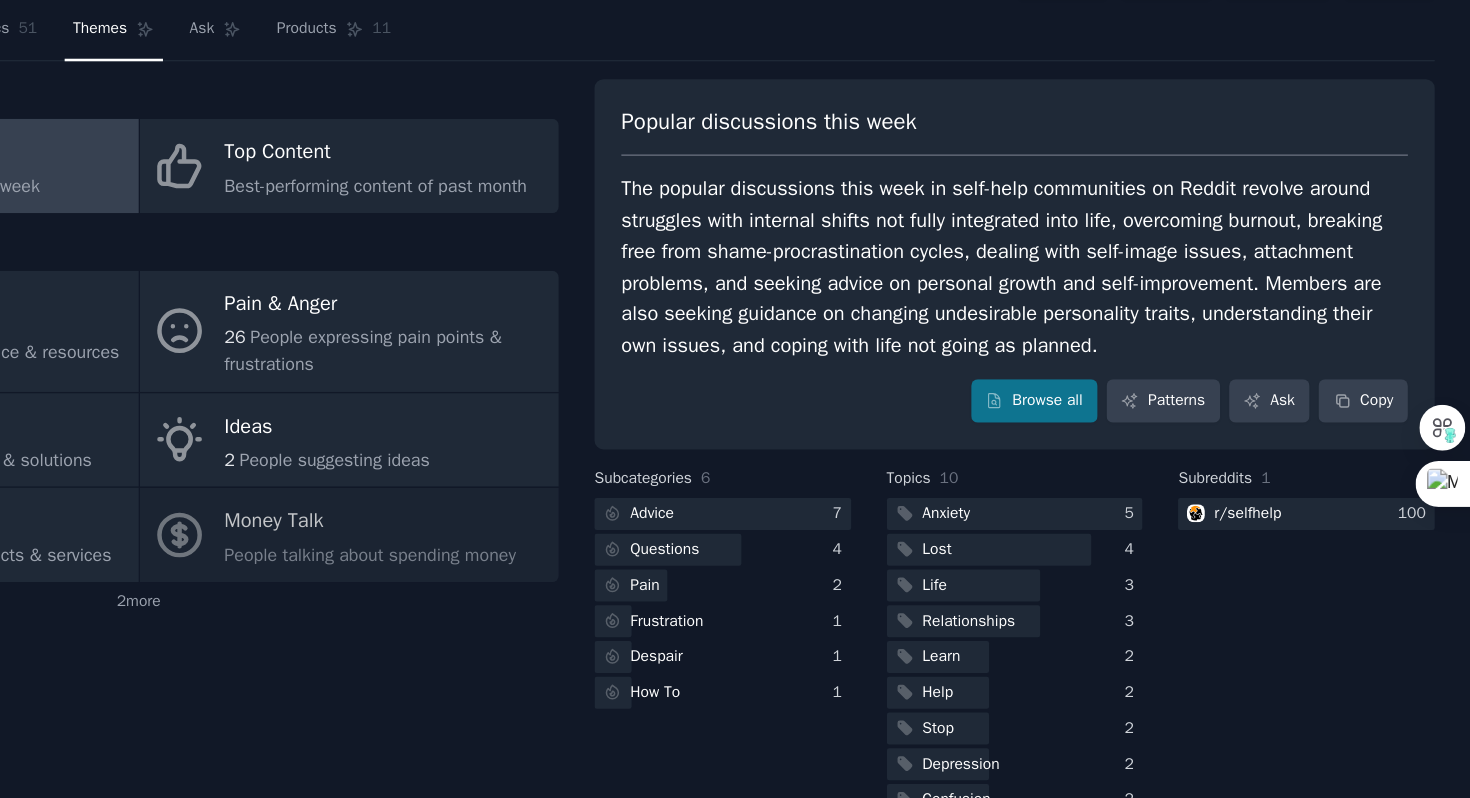 scroll, scrollTop: 0, scrollLeft: 0, axis: both 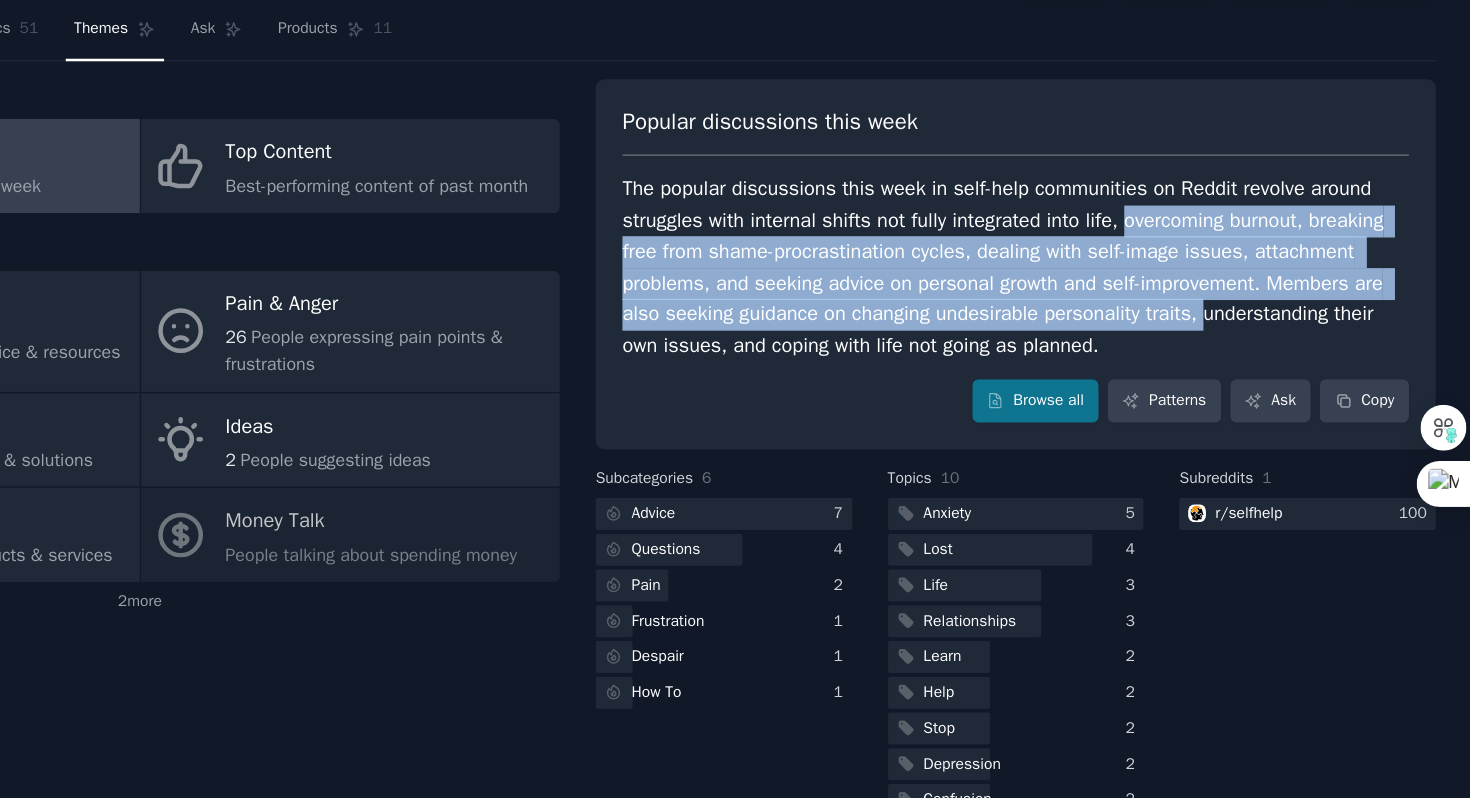 drag, startPoint x: 1213, startPoint y: 226, endPoint x: 1384, endPoint y: 295, distance: 184.39632 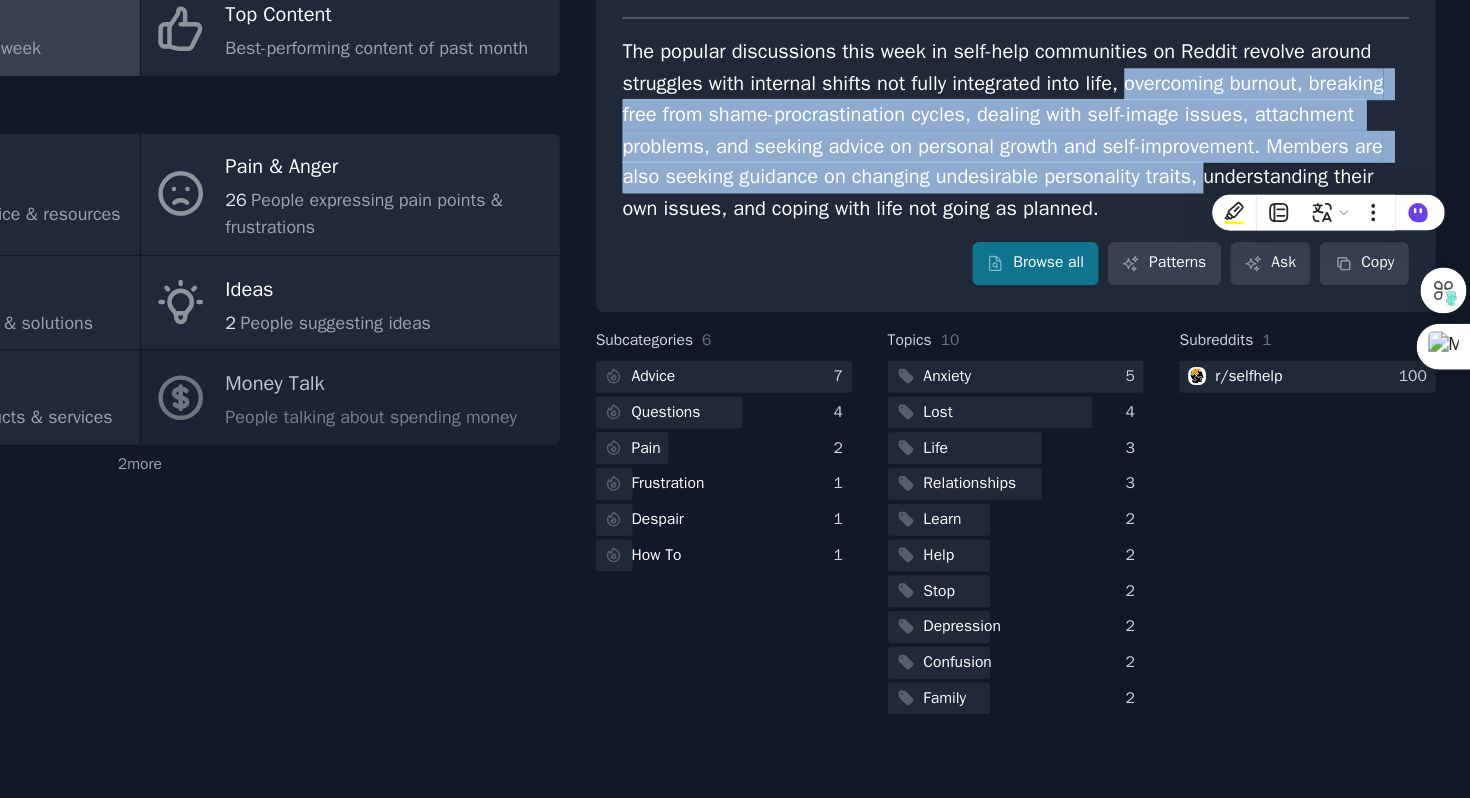 click on "The popular discussions this week in self-help communities on Reddit revolve around struggles with internal shifts not fully integrated into life, overcoming burnout, breaking free from shame-procrastination cycles, dealing with self-image issues, attachment problems, and seeking advice on personal growth and self-improvement. Members are also seeking guidance on changing undesirable personality traits, understanding their own issues, and coping with life not going as planned." at bounding box center [1113, 260] 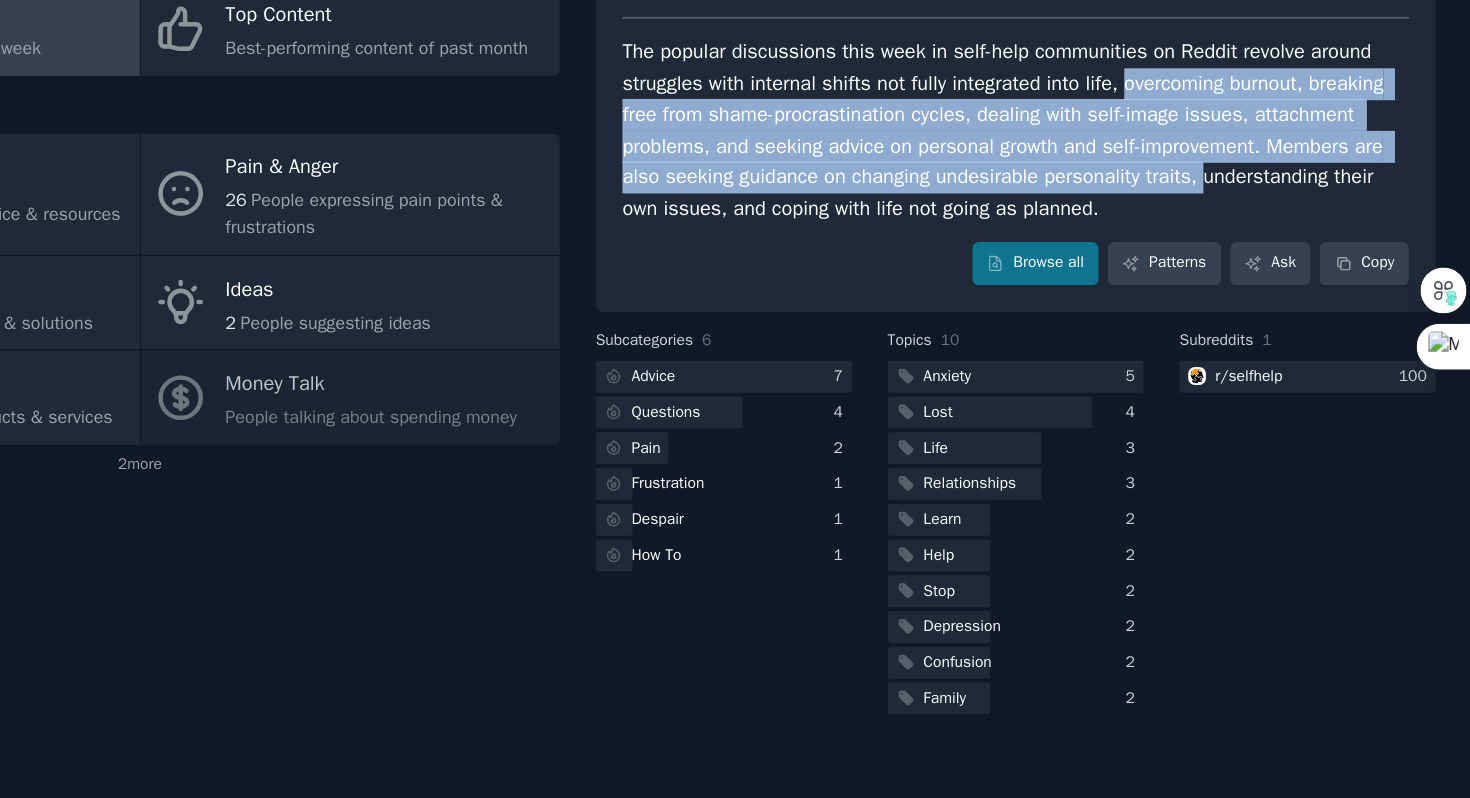 drag, startPoint x: 1212, startPoint y: 227, endPoint x: 1370, endPoint y: 294, distance: 171.61876 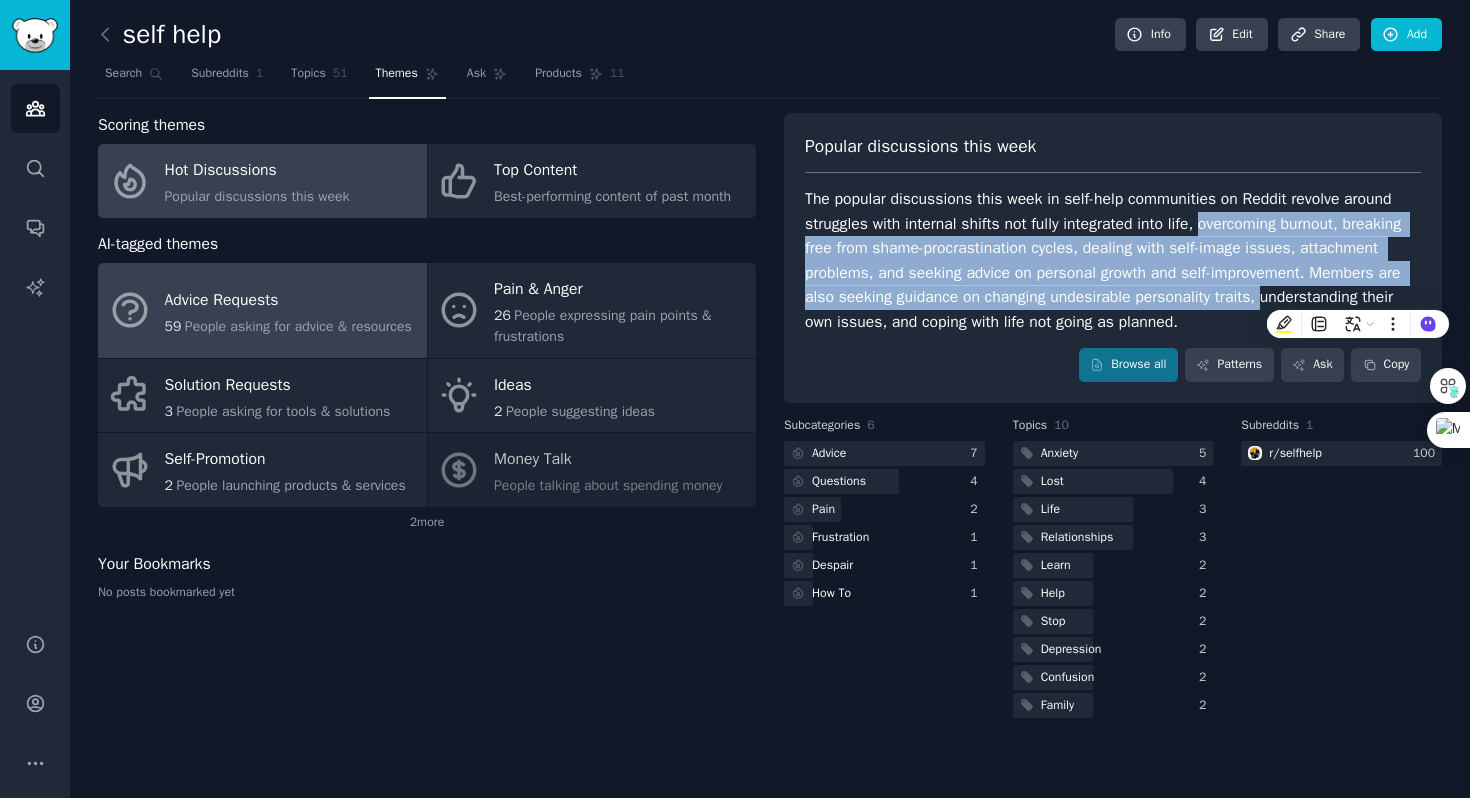 click on "People asking for advice & resources" at bounding box center [298, 326] 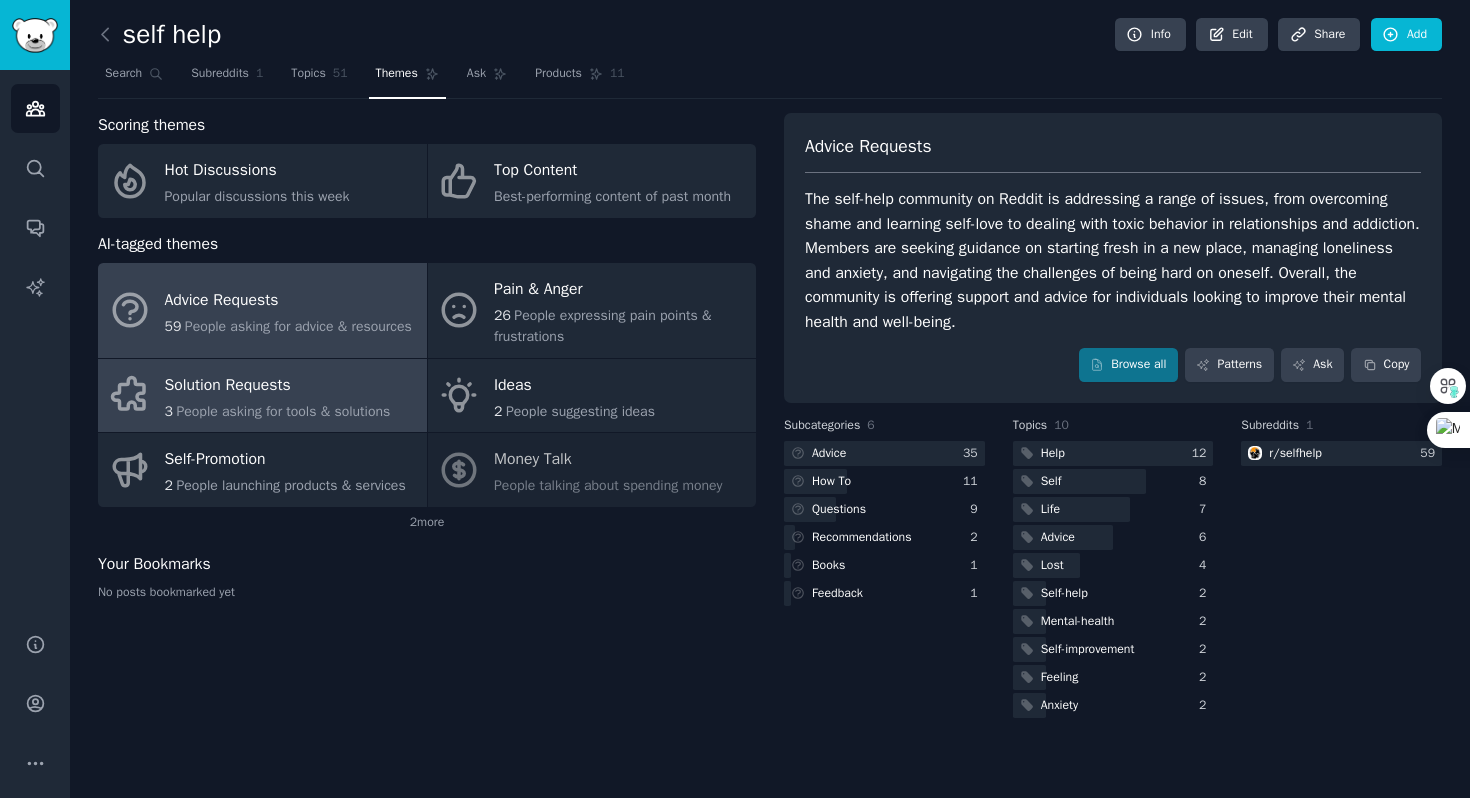 click on "People asking for tools & solutions" at bounding box center (283, 411) 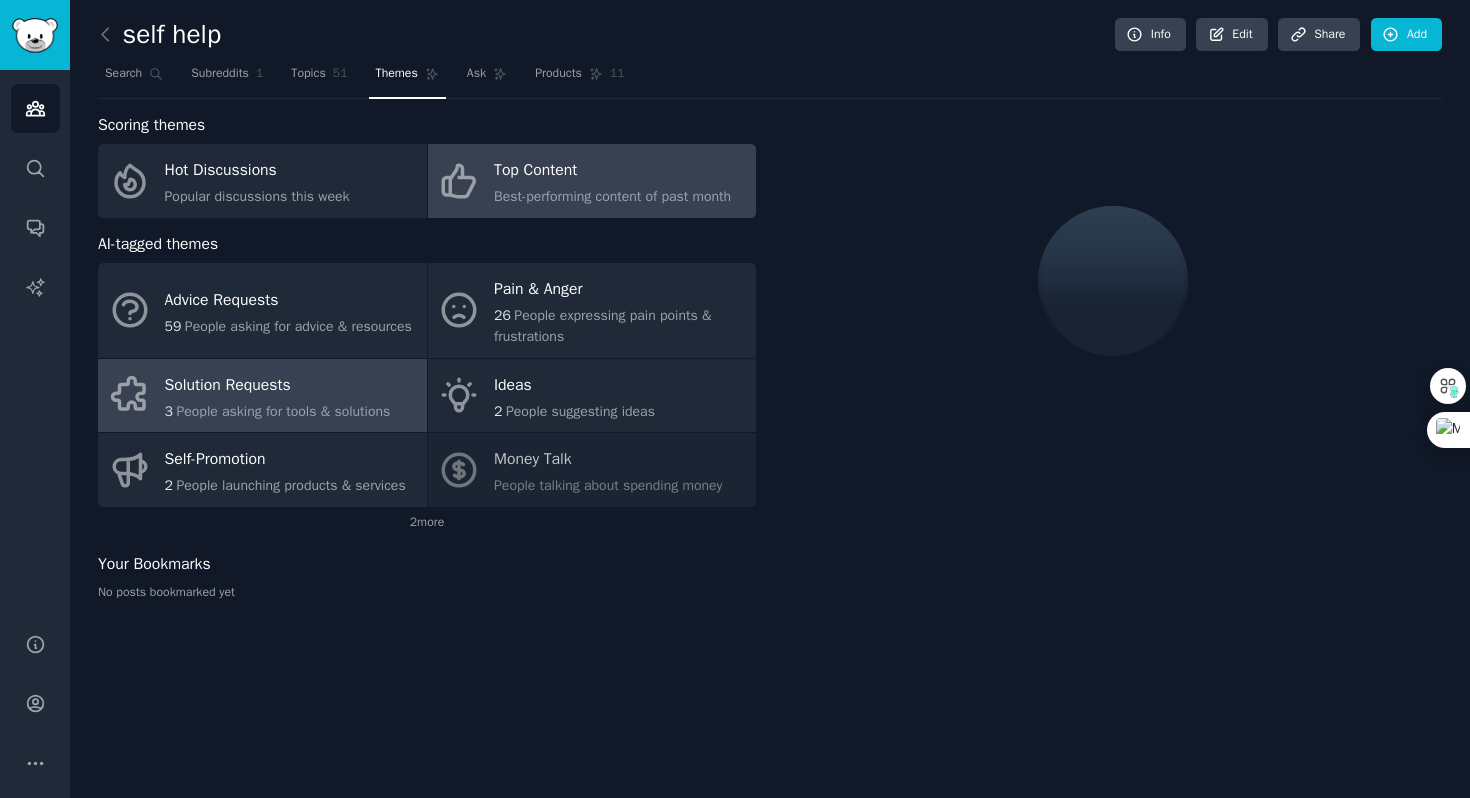 click on "Best-performing content of past month" at bounding box center [612, 196] 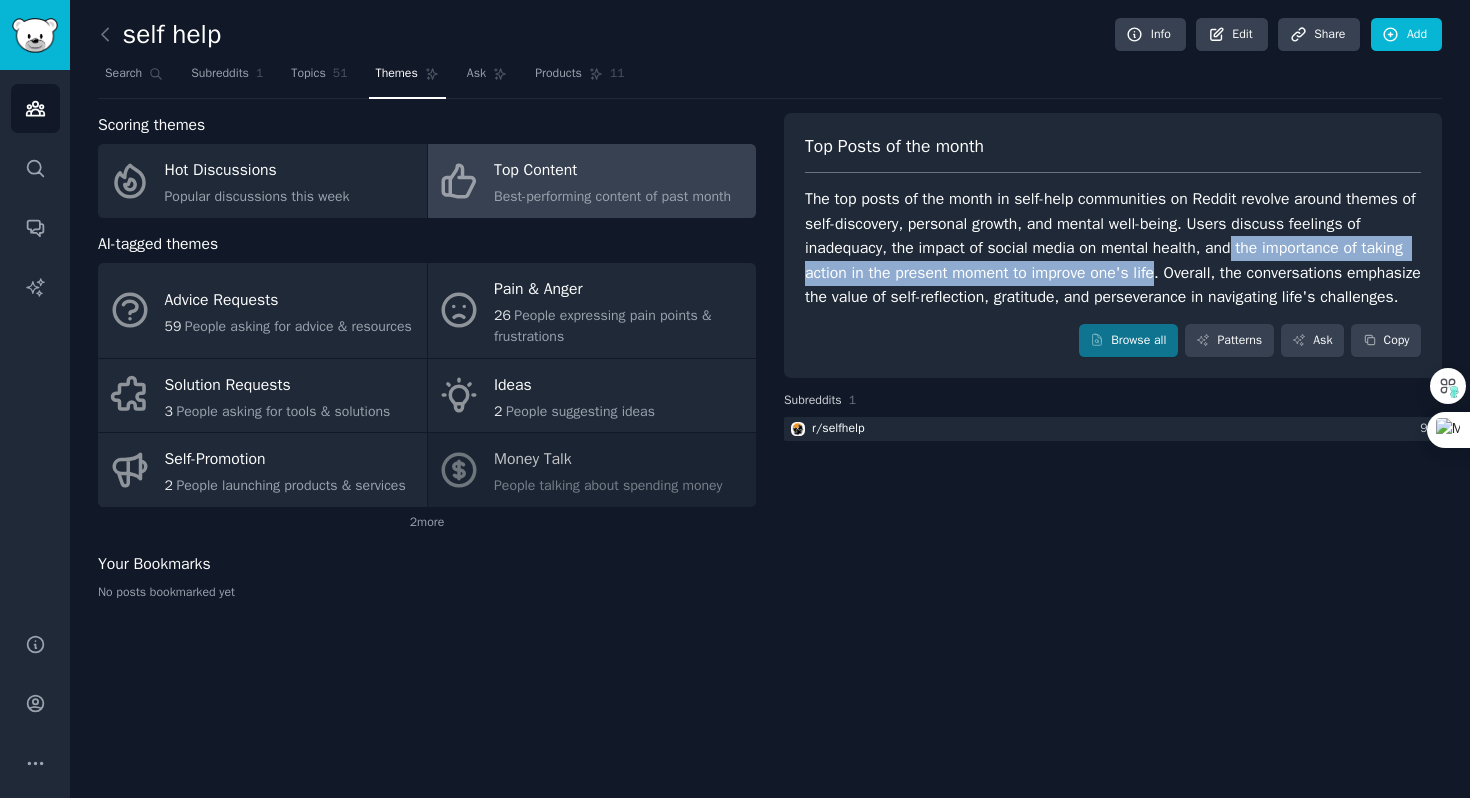 drag, startPoint x: 1162, startPoint y: 270, endPoint x: 1242, endPoint y: 255, distance: 81.394104 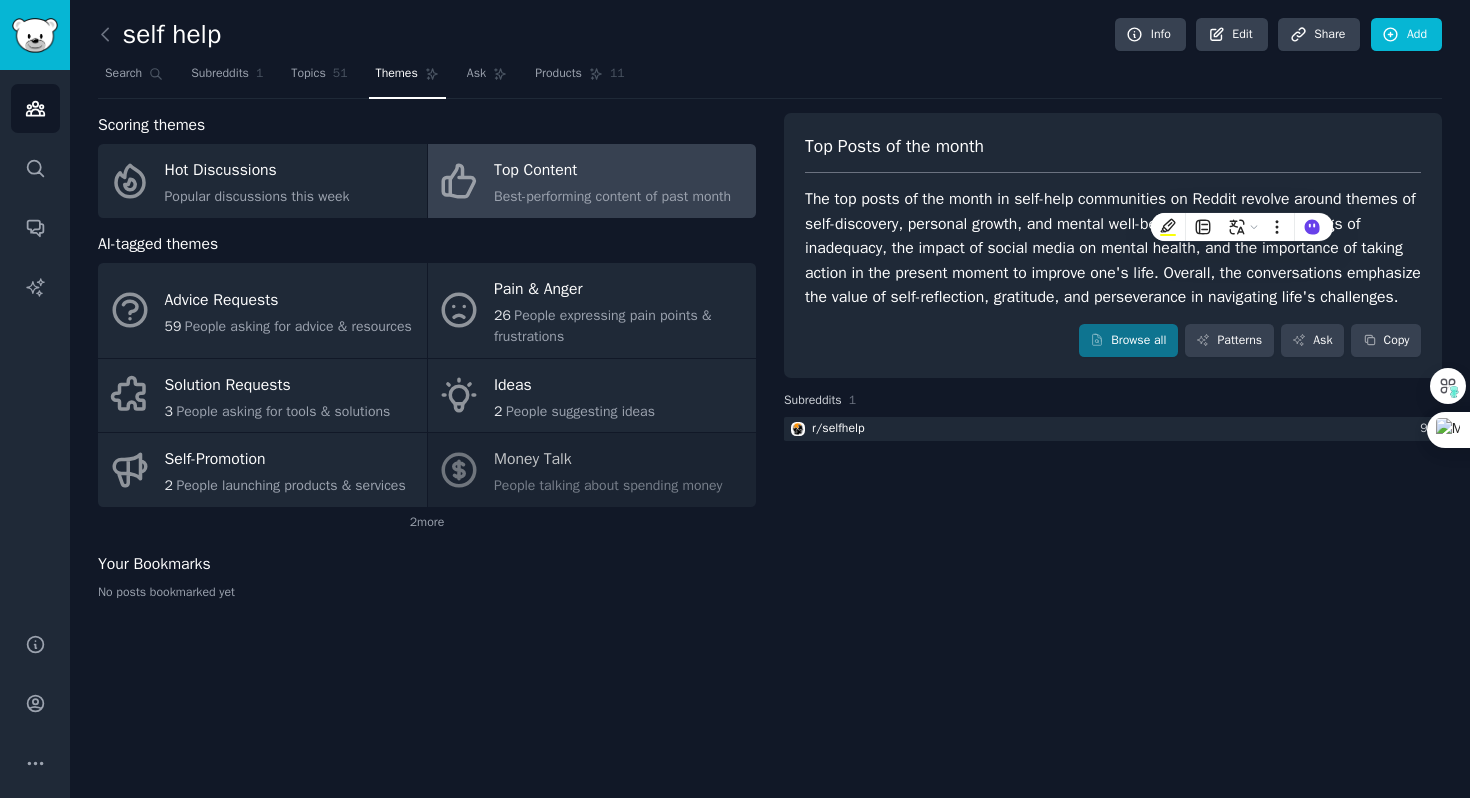 click on "The top posts of the month in self-help communities on Reddit revolve around themes of self-discovery, personal growth, and mental well-being. Users discuss feelings of inadequacy, the impact of social media on mental health, and the importance of taking action in the present moment to improve one's life. Overall, the conversations emphasize the value of self-reflection, gratitude, and perseverance in navigating life's challenges." at bounding box center (1113, 248) 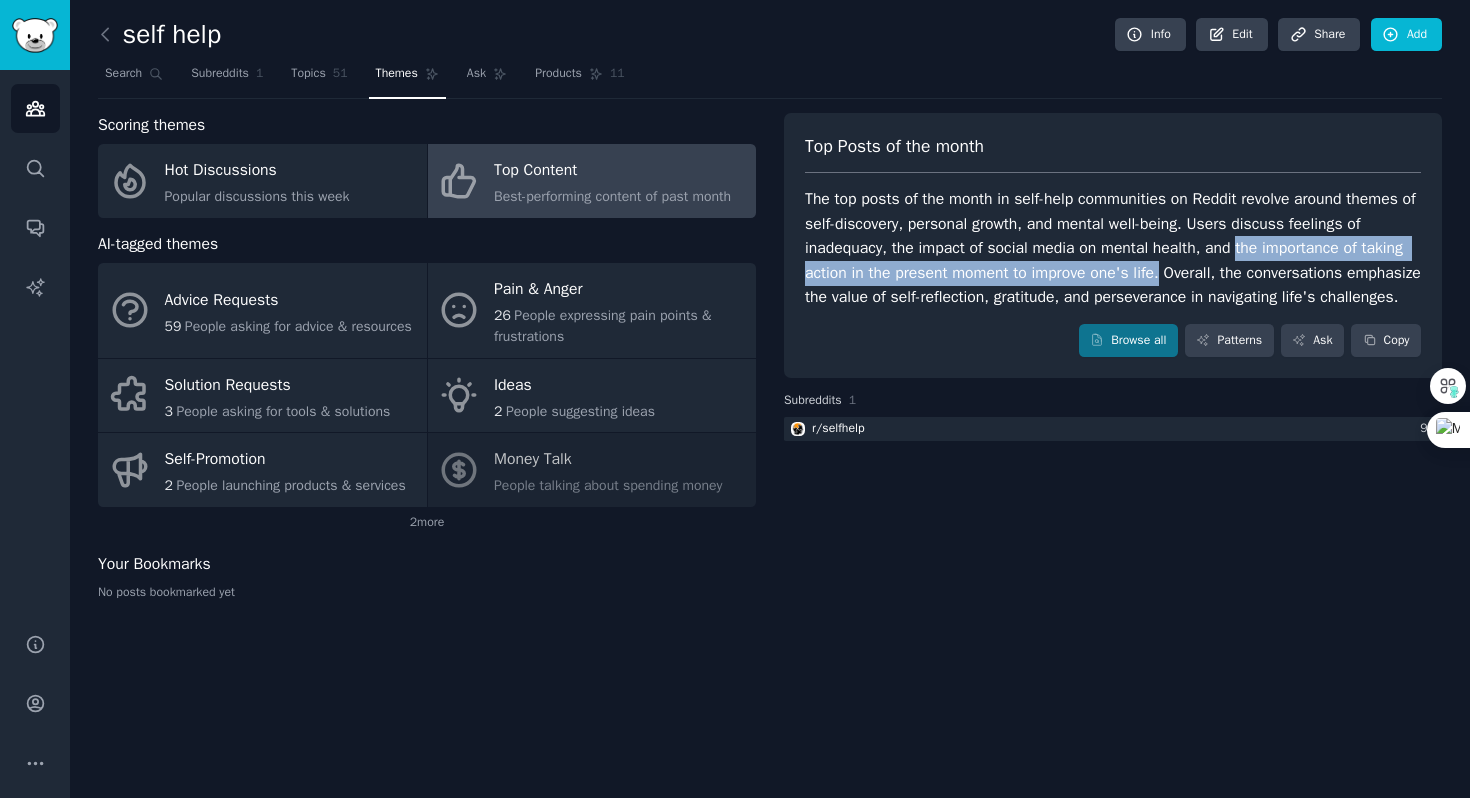 drag, startPoint x: 1167, startPoint y: 274, endPoint x: 1242, endPoint y: 254, distance: 77.62087 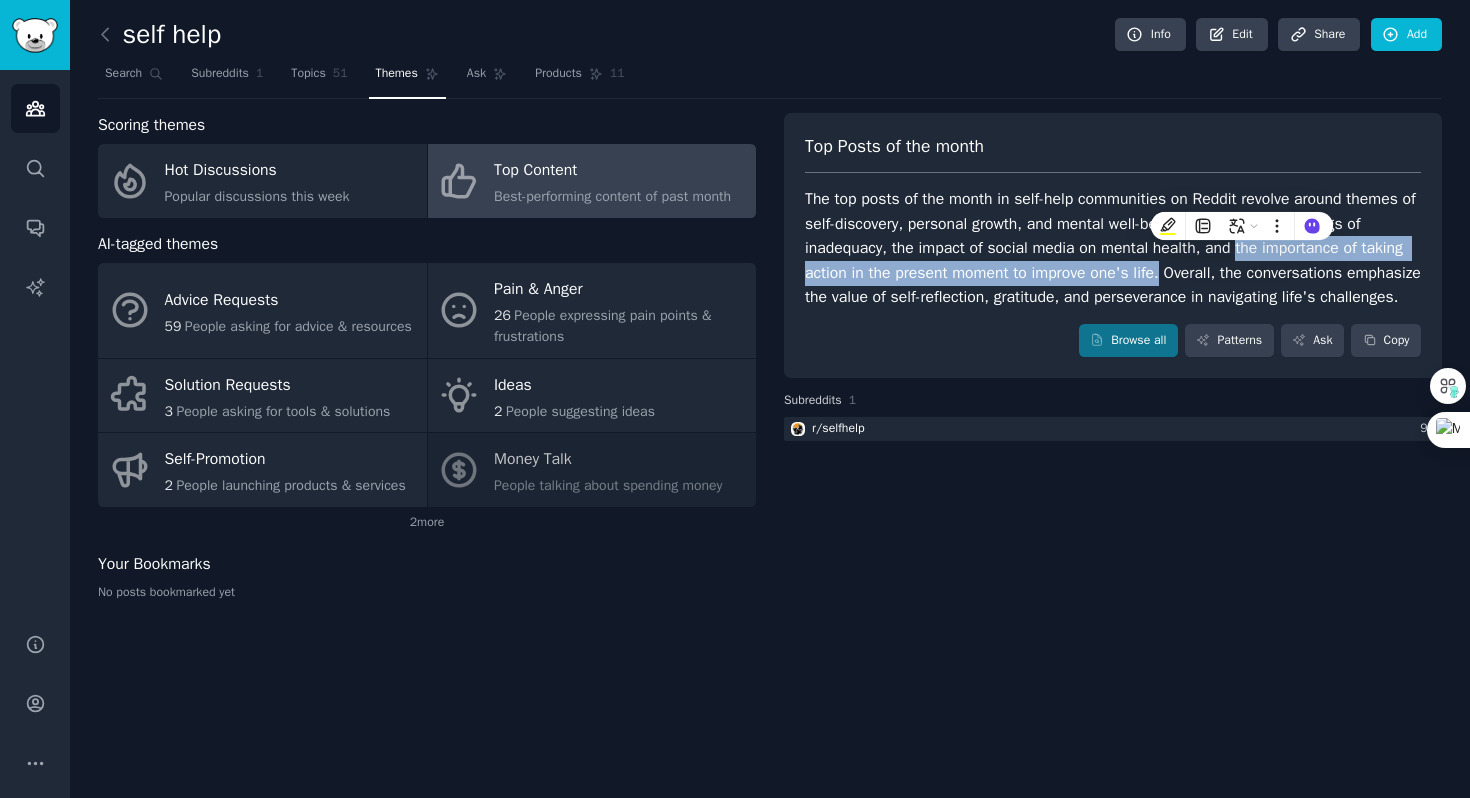 copy on "the importance of taking action in the present moment to improve one's life." 